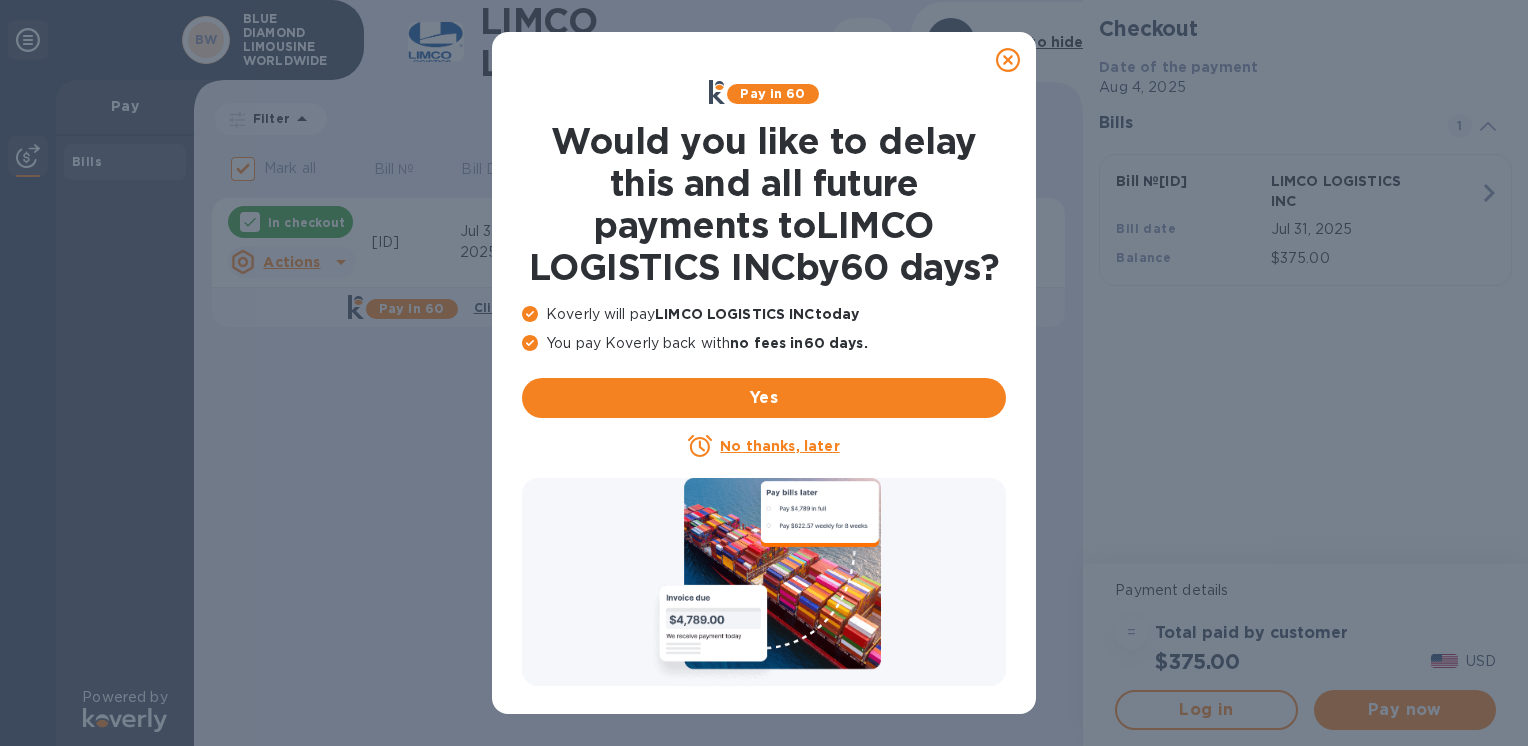 scroll, scrollTop: 0, scrollLeft: 0, axis: both 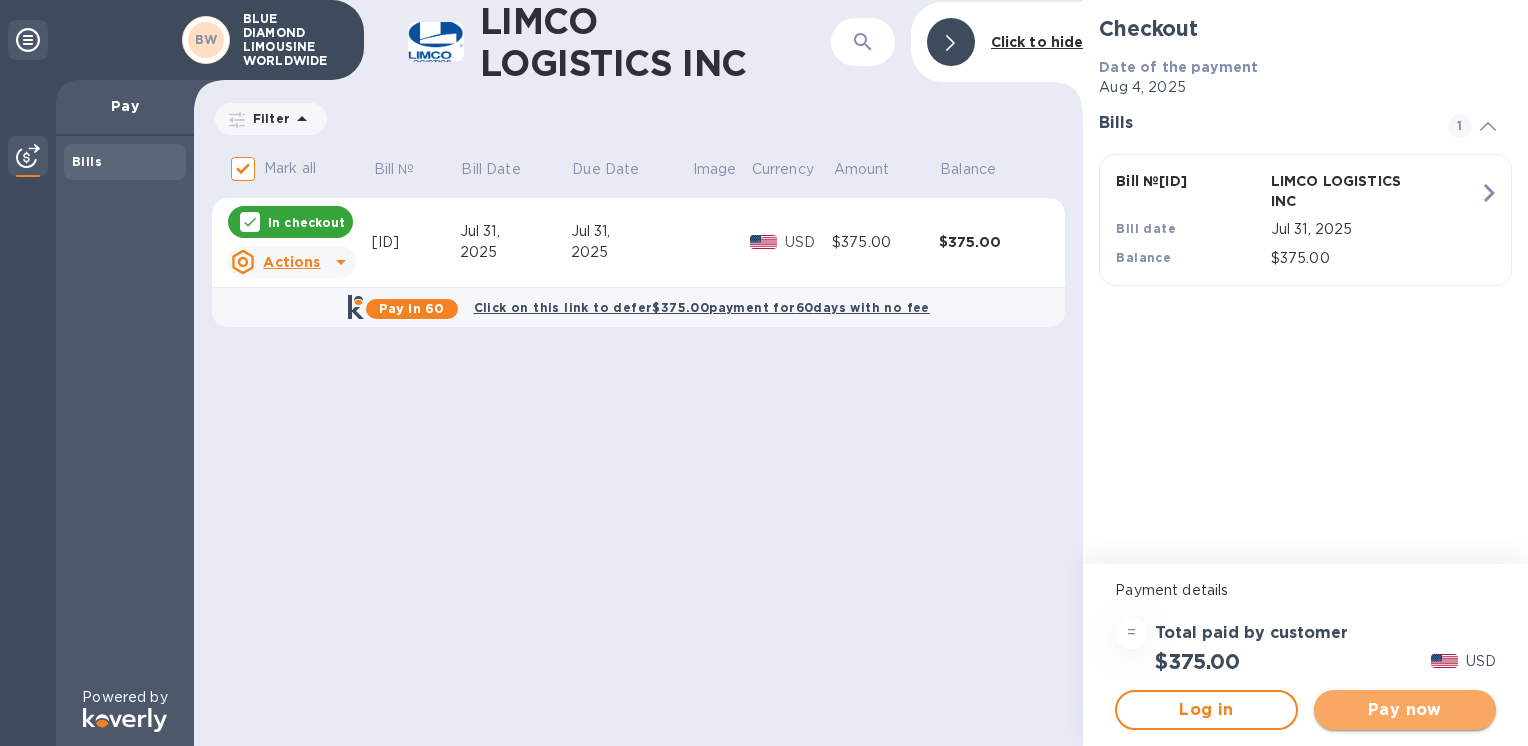 click on "Pay now" at bounding box center [1405, 710] 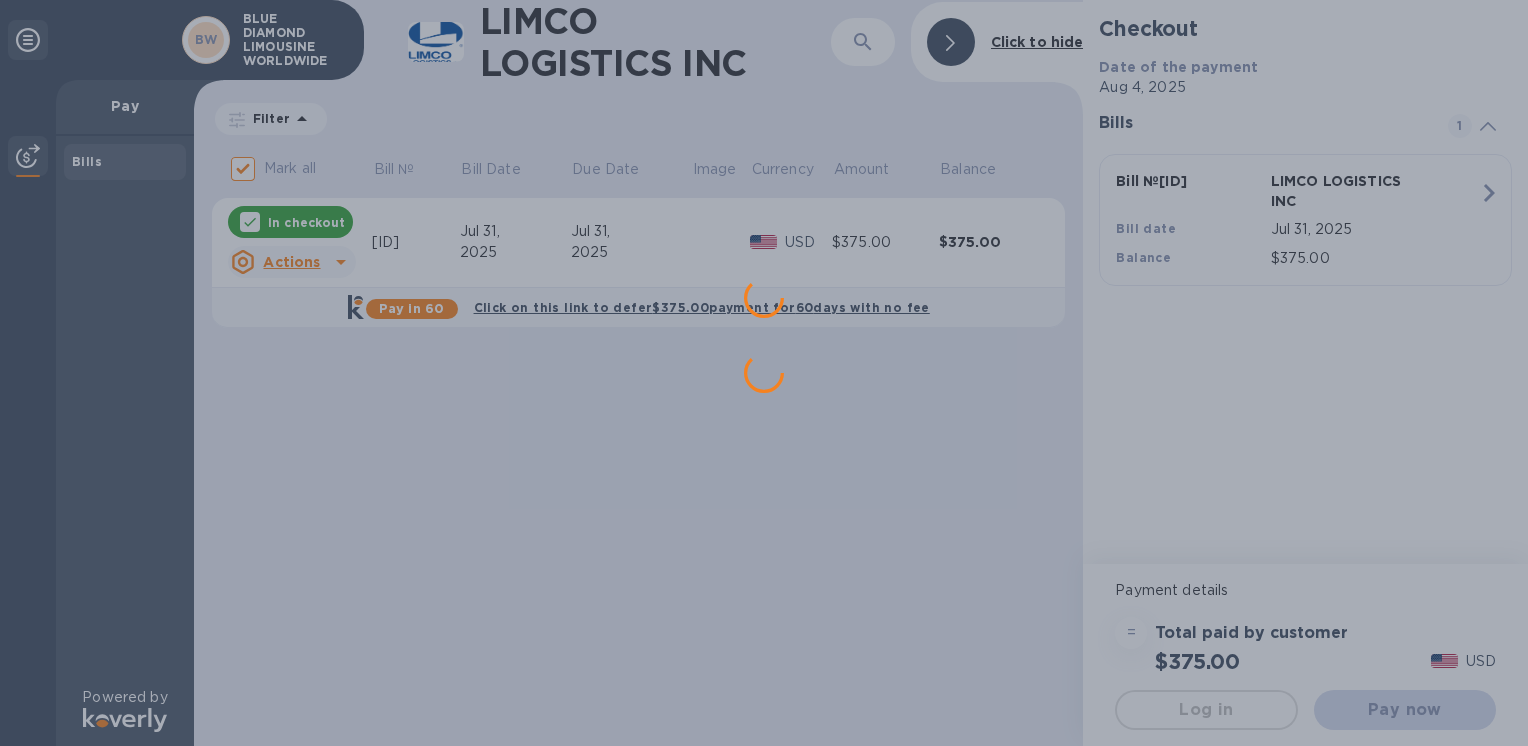 scroll, scrollTop: 0, scrollLeft: 0, axis: both 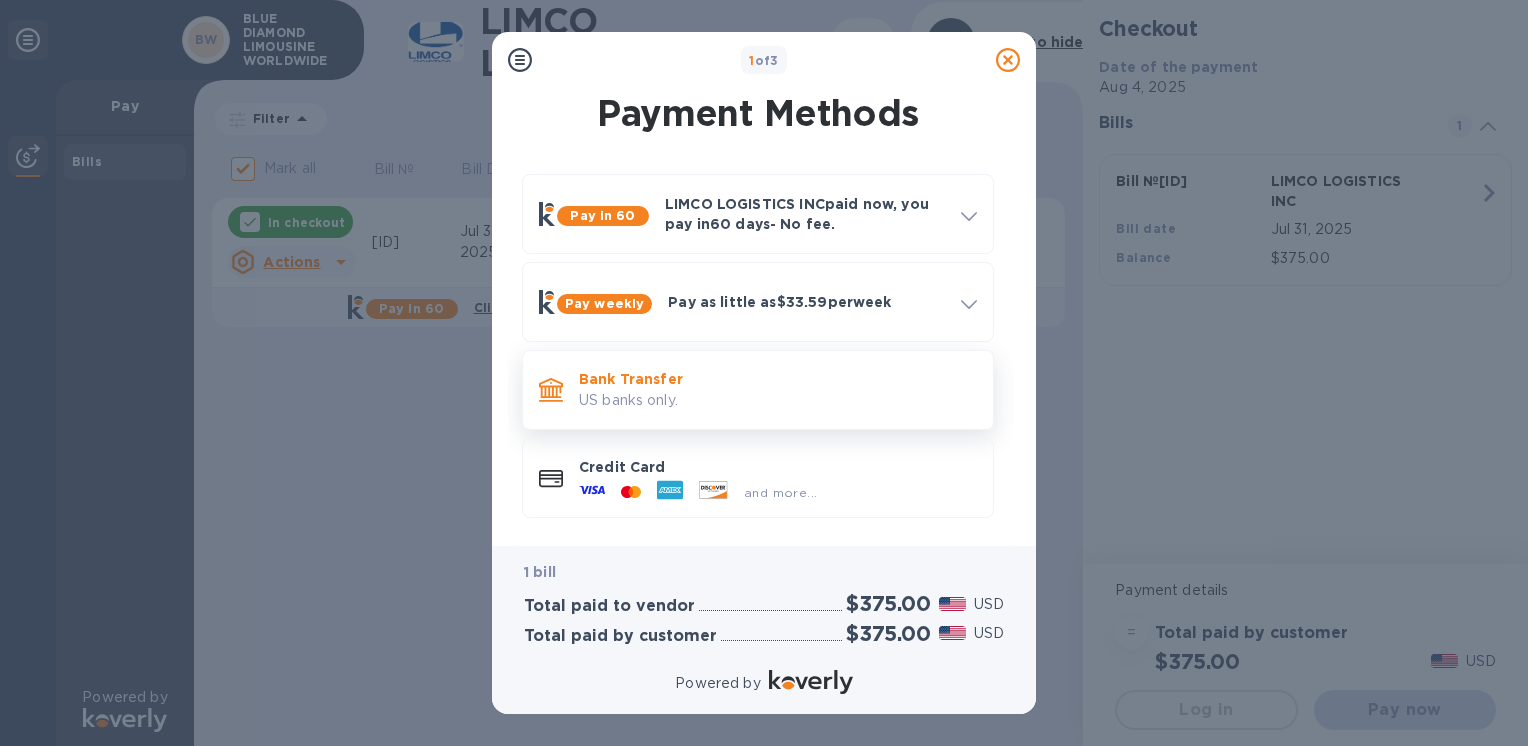 click on "US banks only." at bounding box center (778, 400) 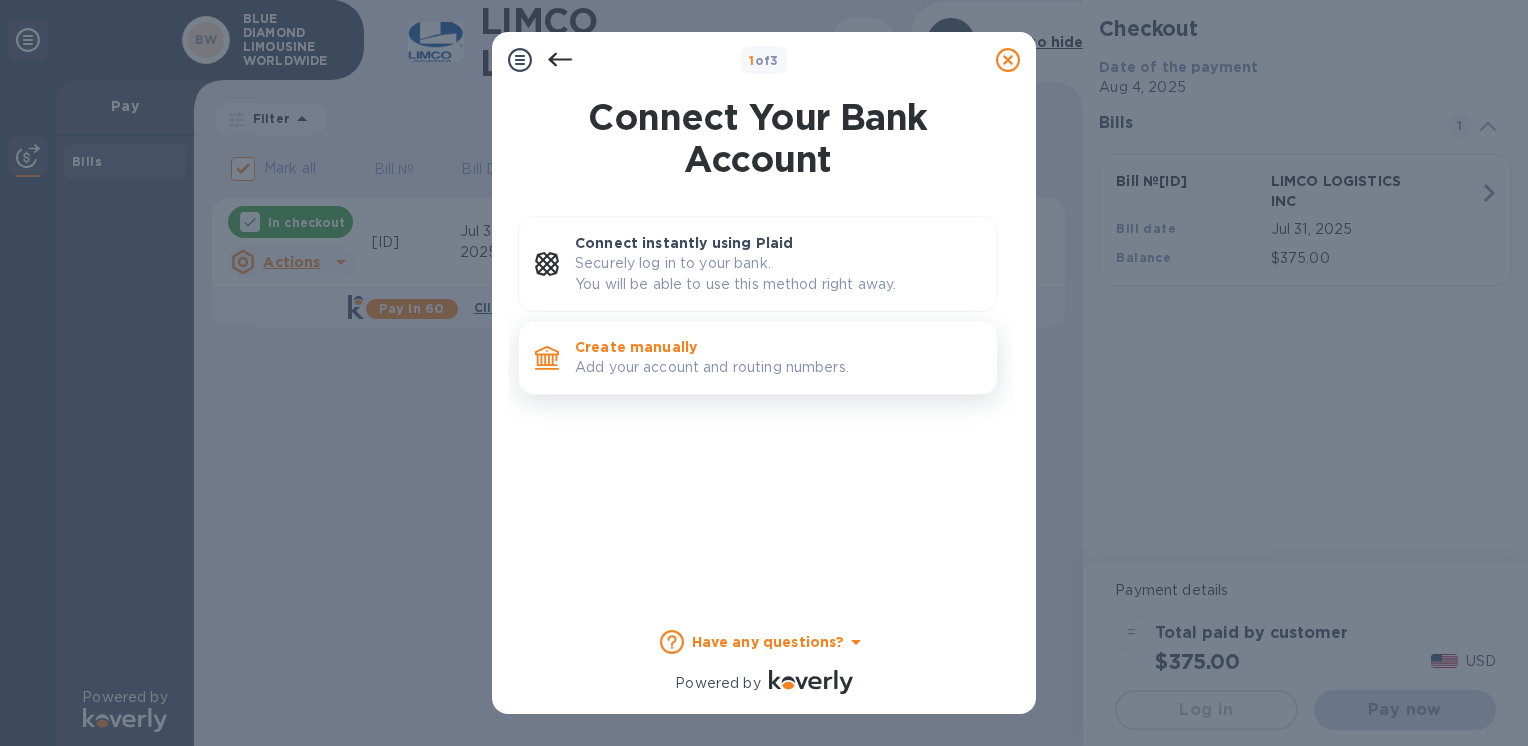 click on "Create manually" at bounding box center [778, 347] 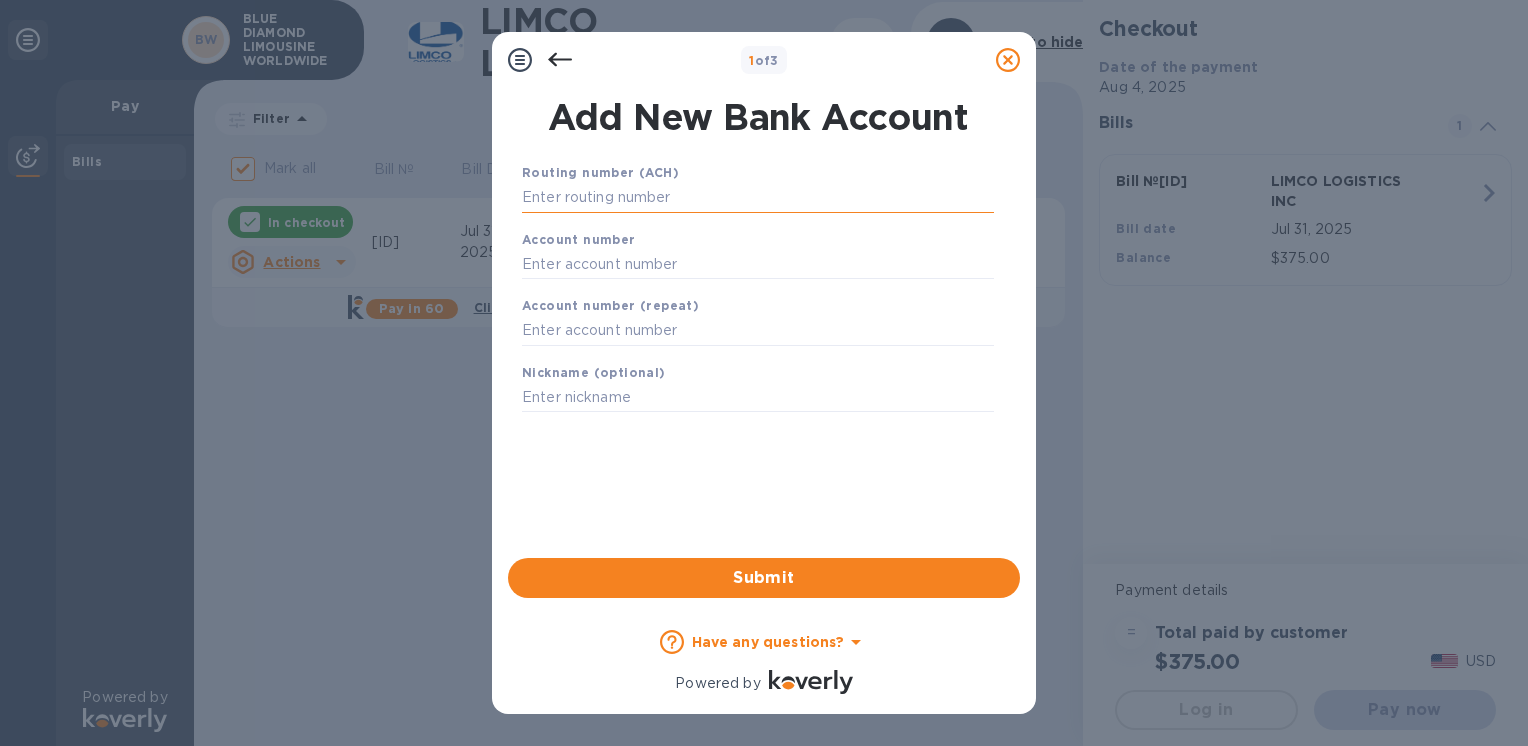 click at bounding box center (758, 198) 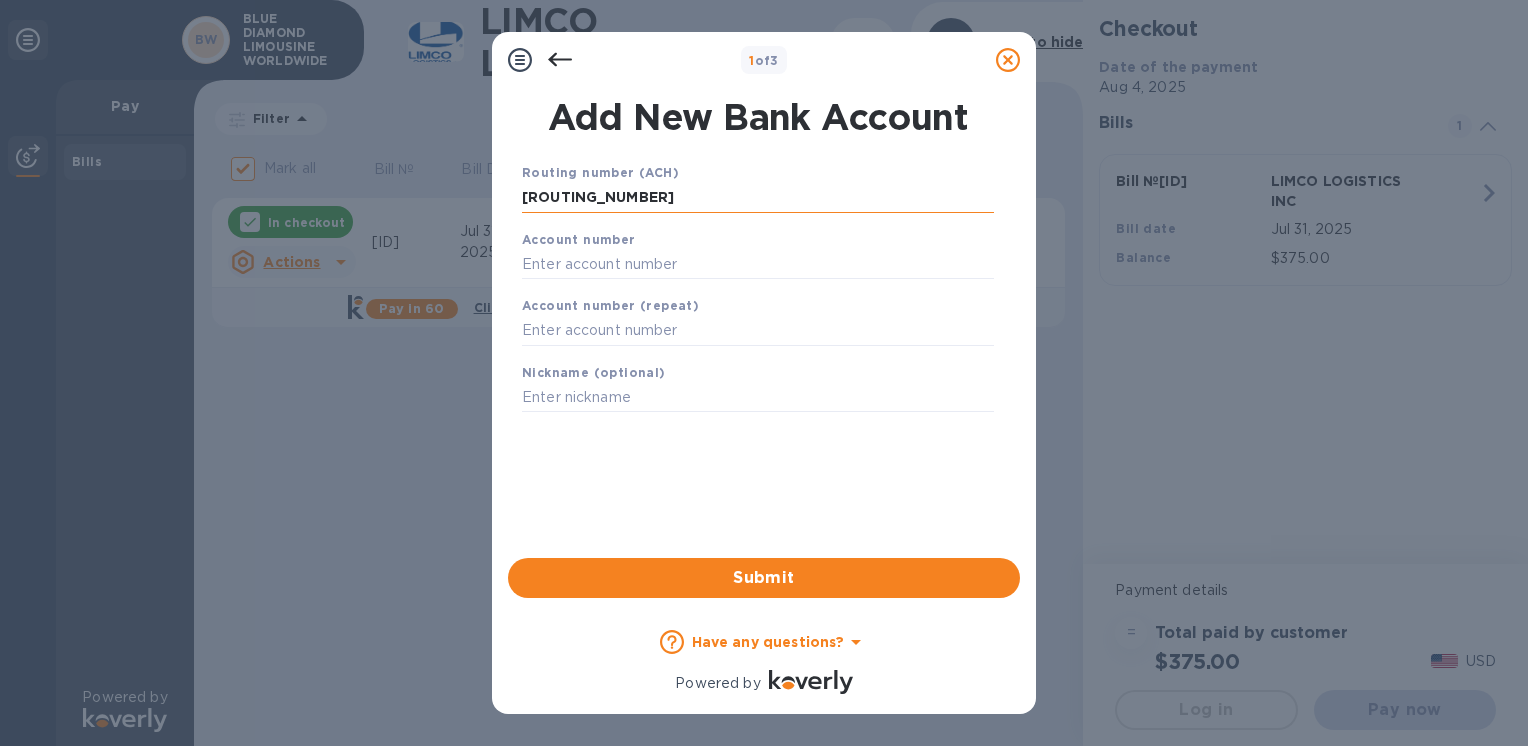 type on "[ROUTING_NUMBER]" 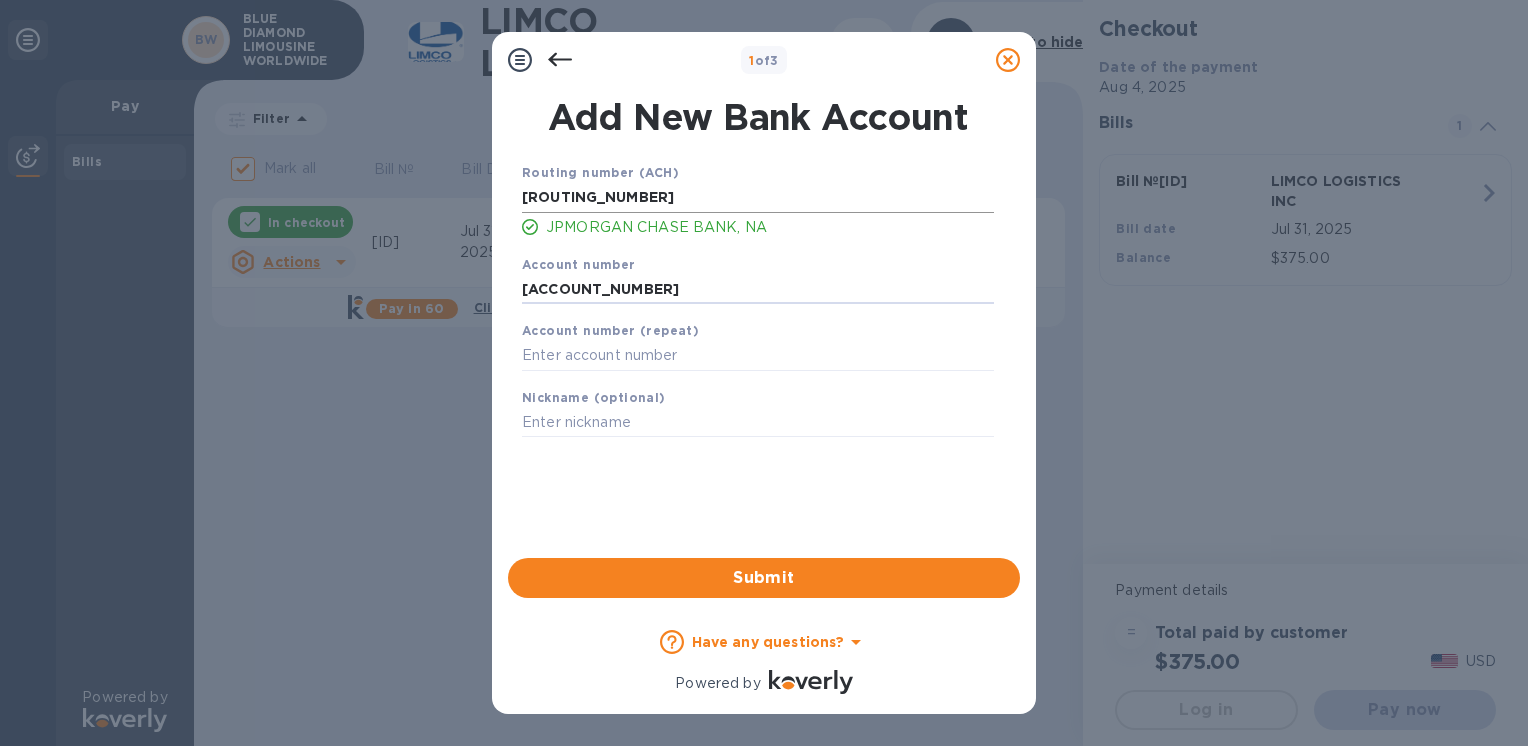 type on "[ACCOUNT_NUMBER]" 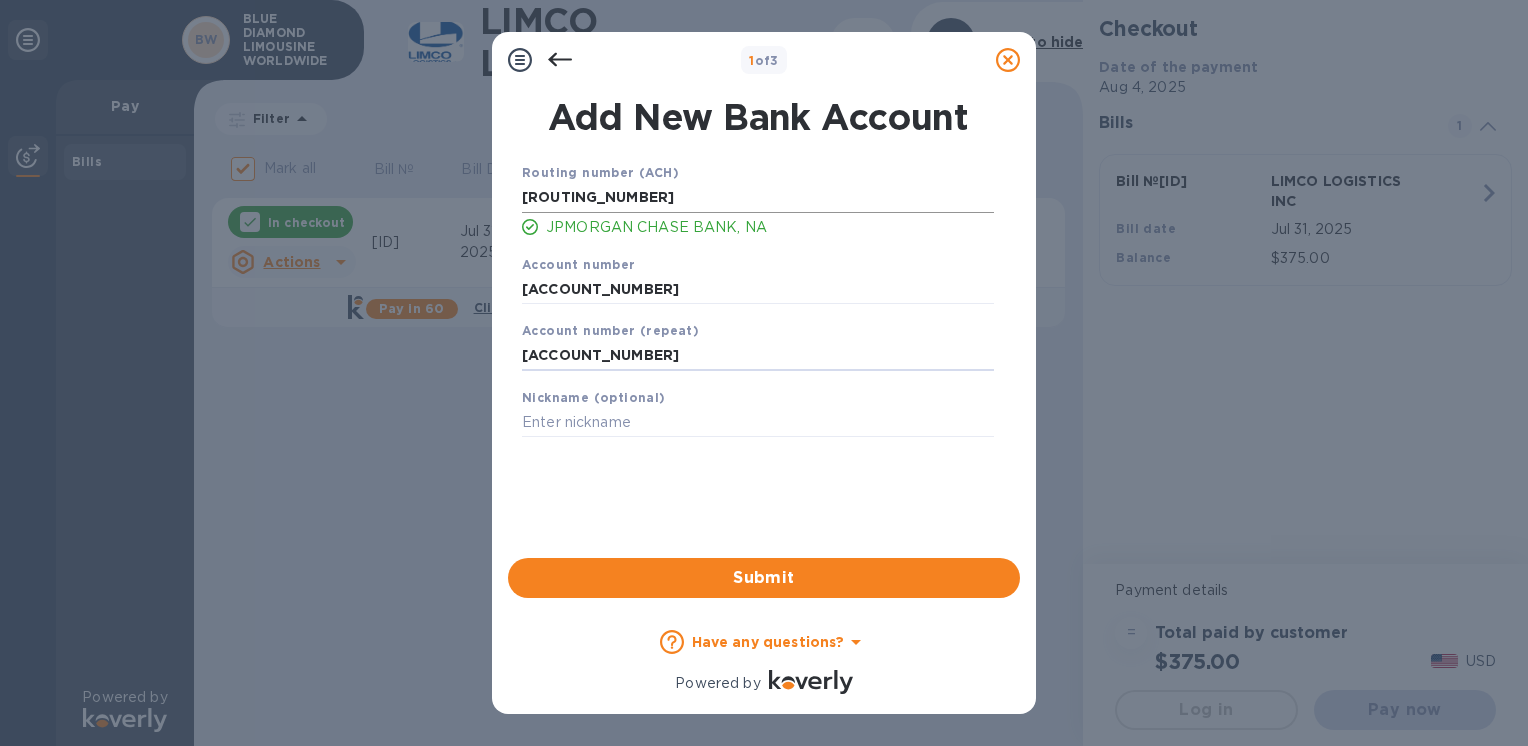 type on "[ACCOUNT_NUMBER]" 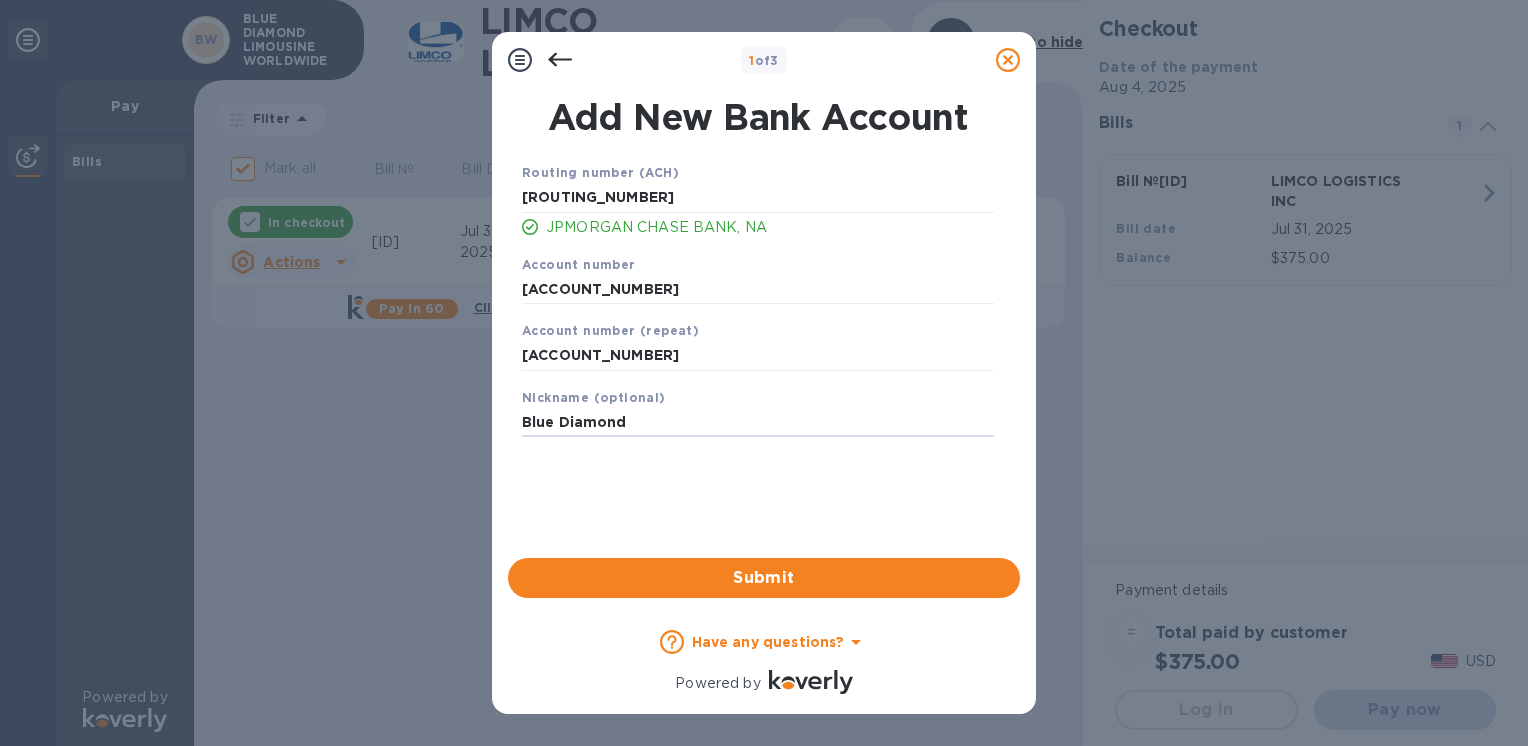 type on "Blue Diamond" 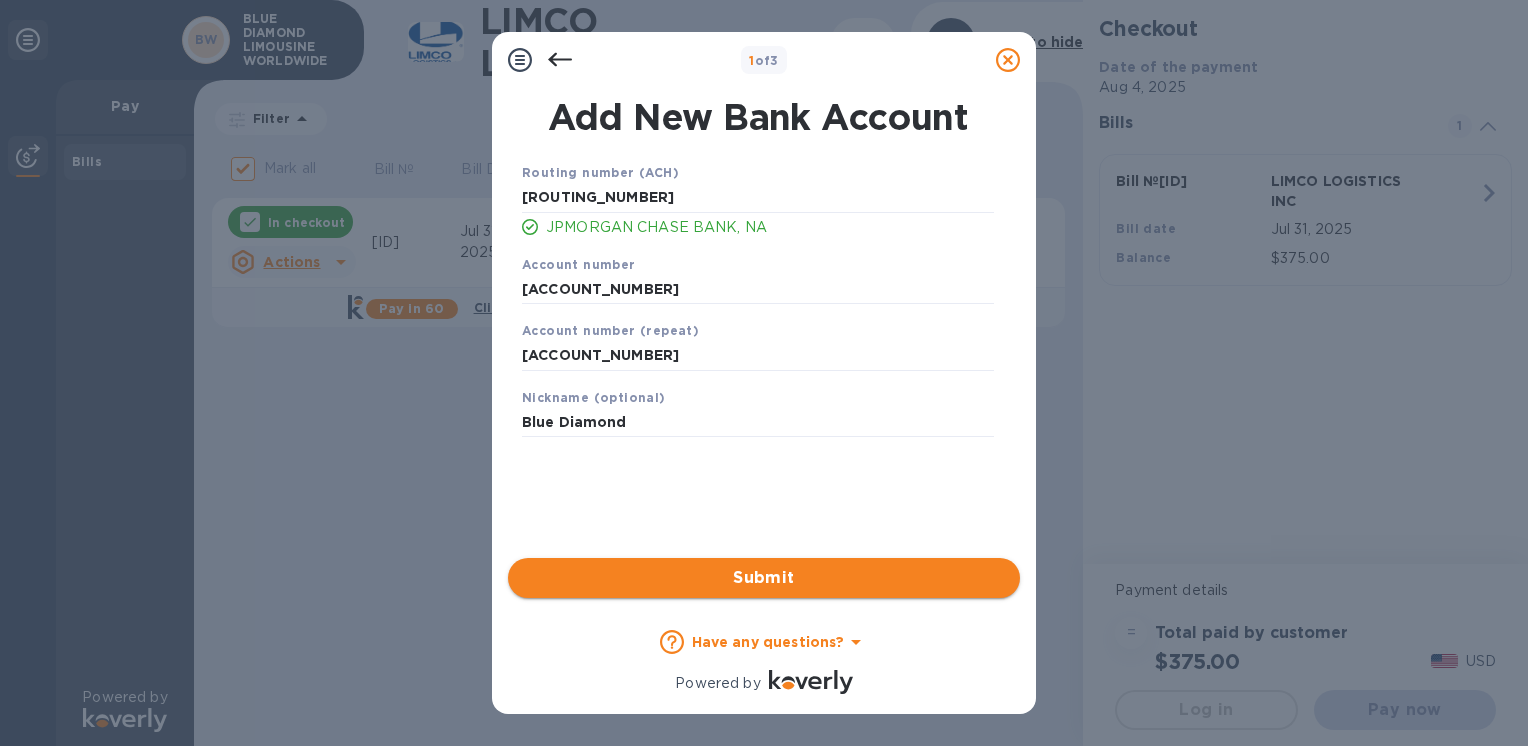 click on "Submit" at bounding box center [764, 578] 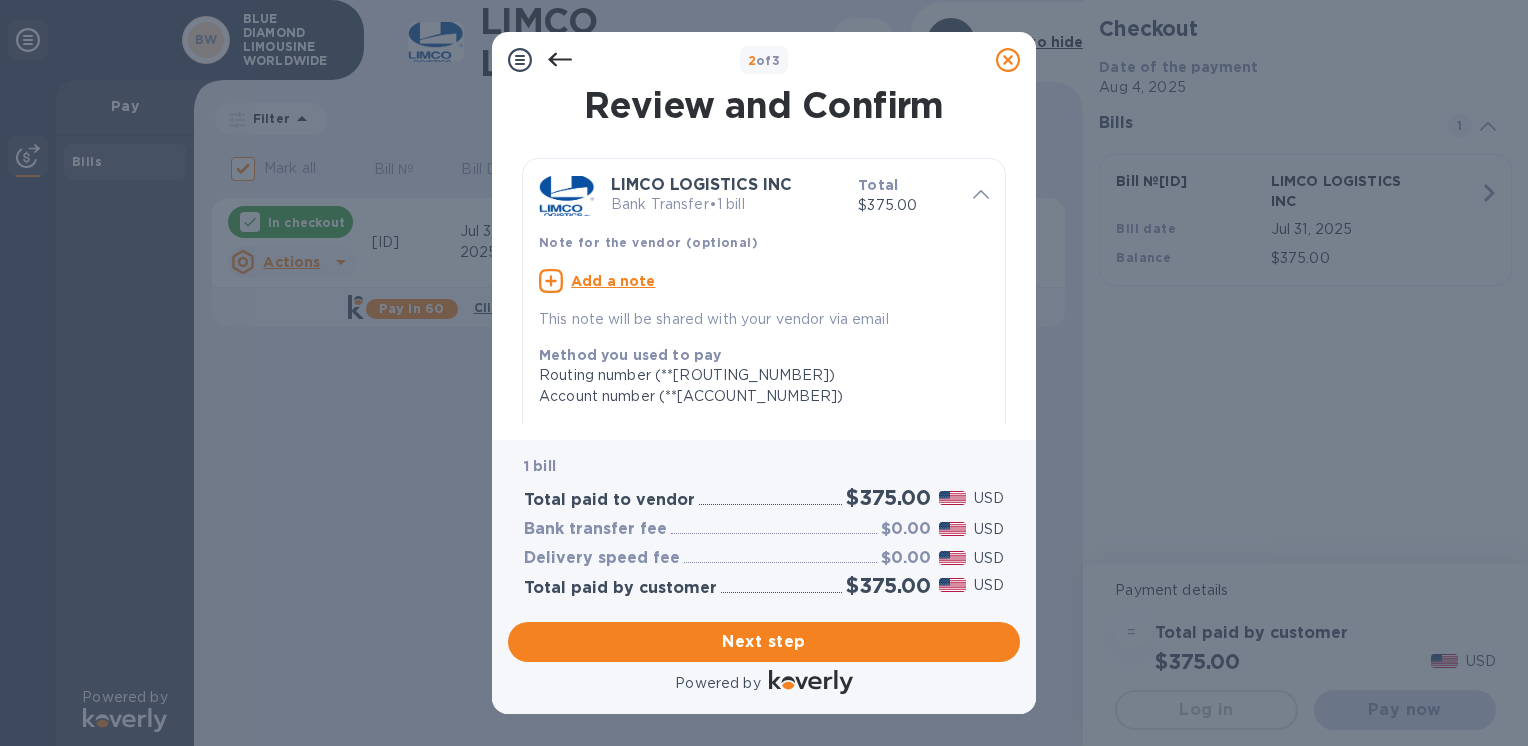 click on "Total" at bounding box center (907, 185) 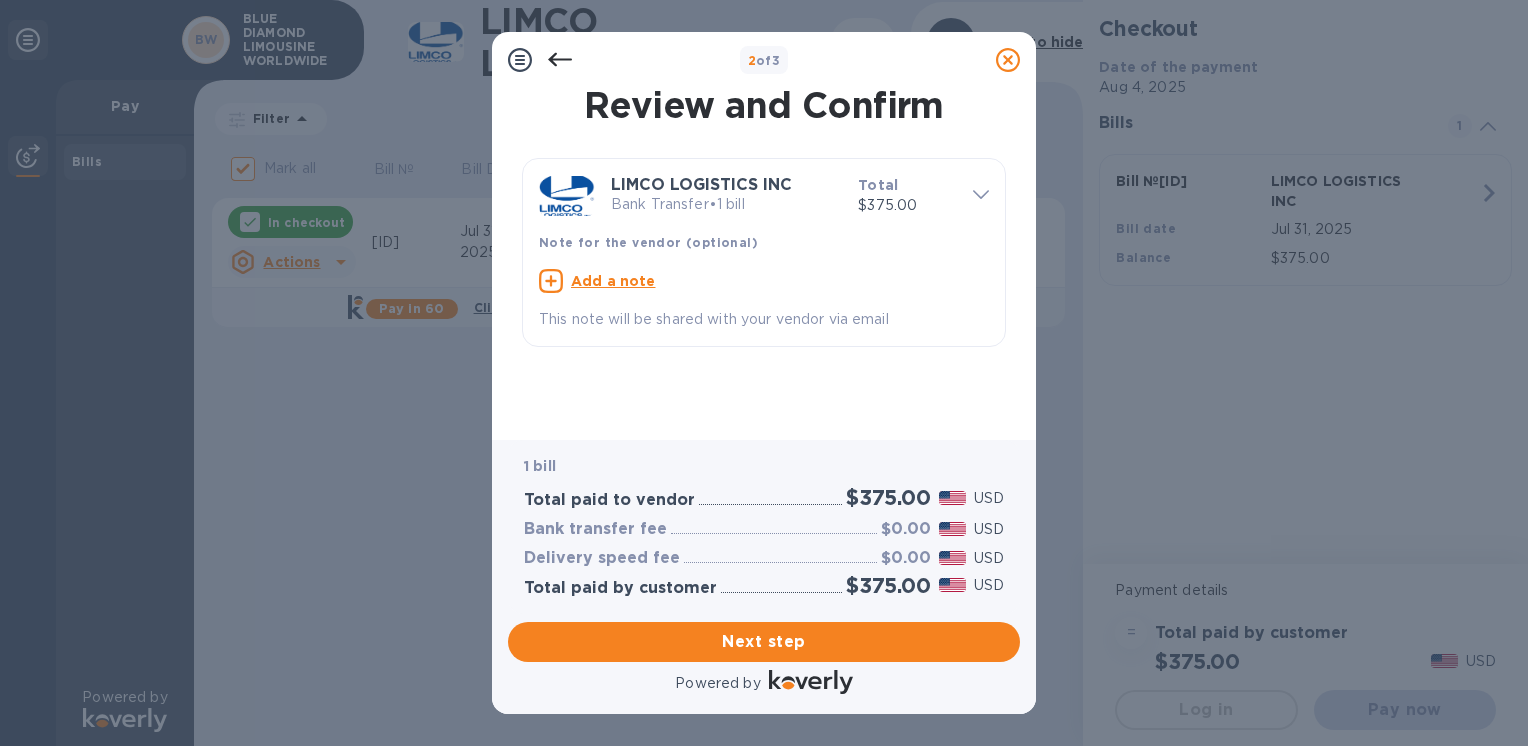 click on "$375.00" at bounding box center (907, 205) 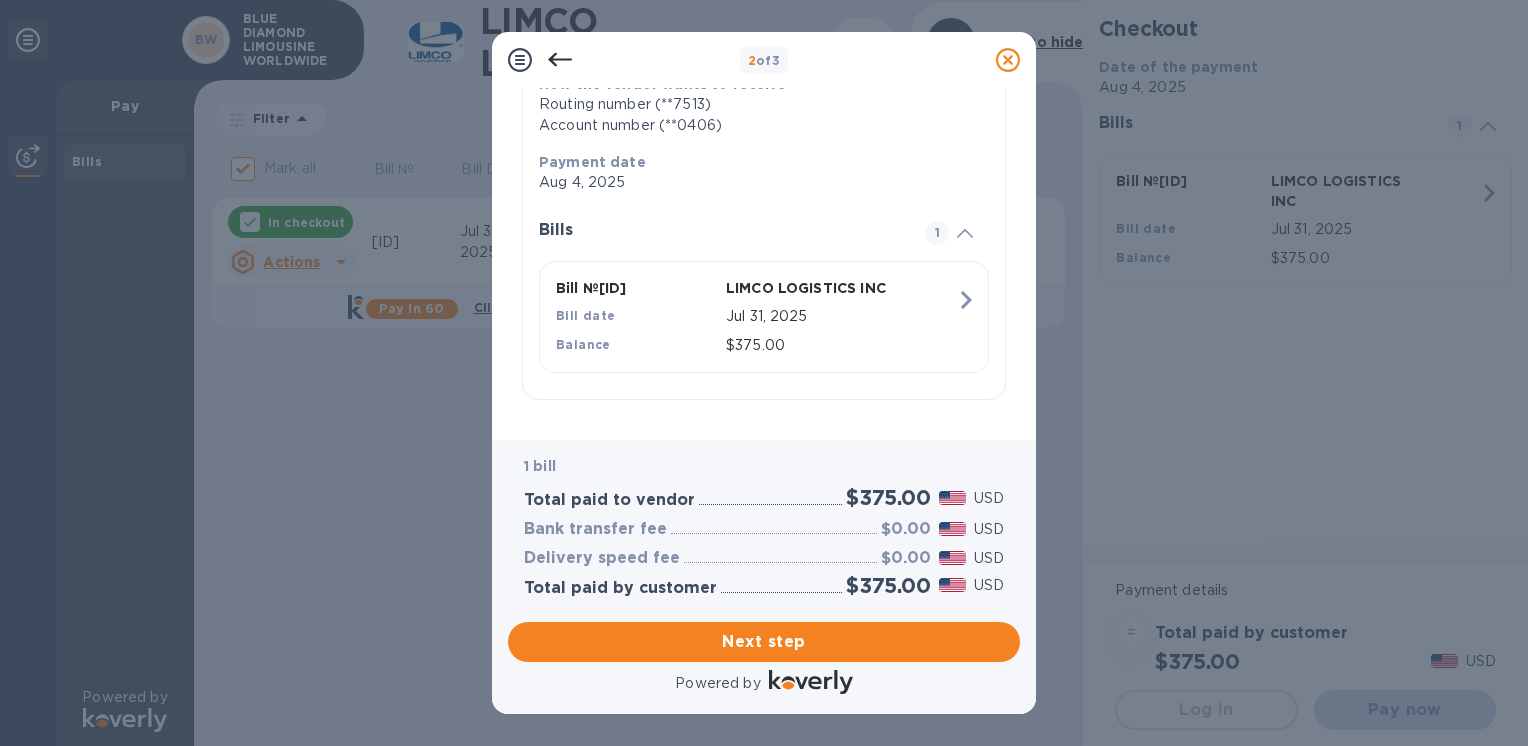 scroll, scrollTop: 368, scrollLeft: 0, axis: vertical 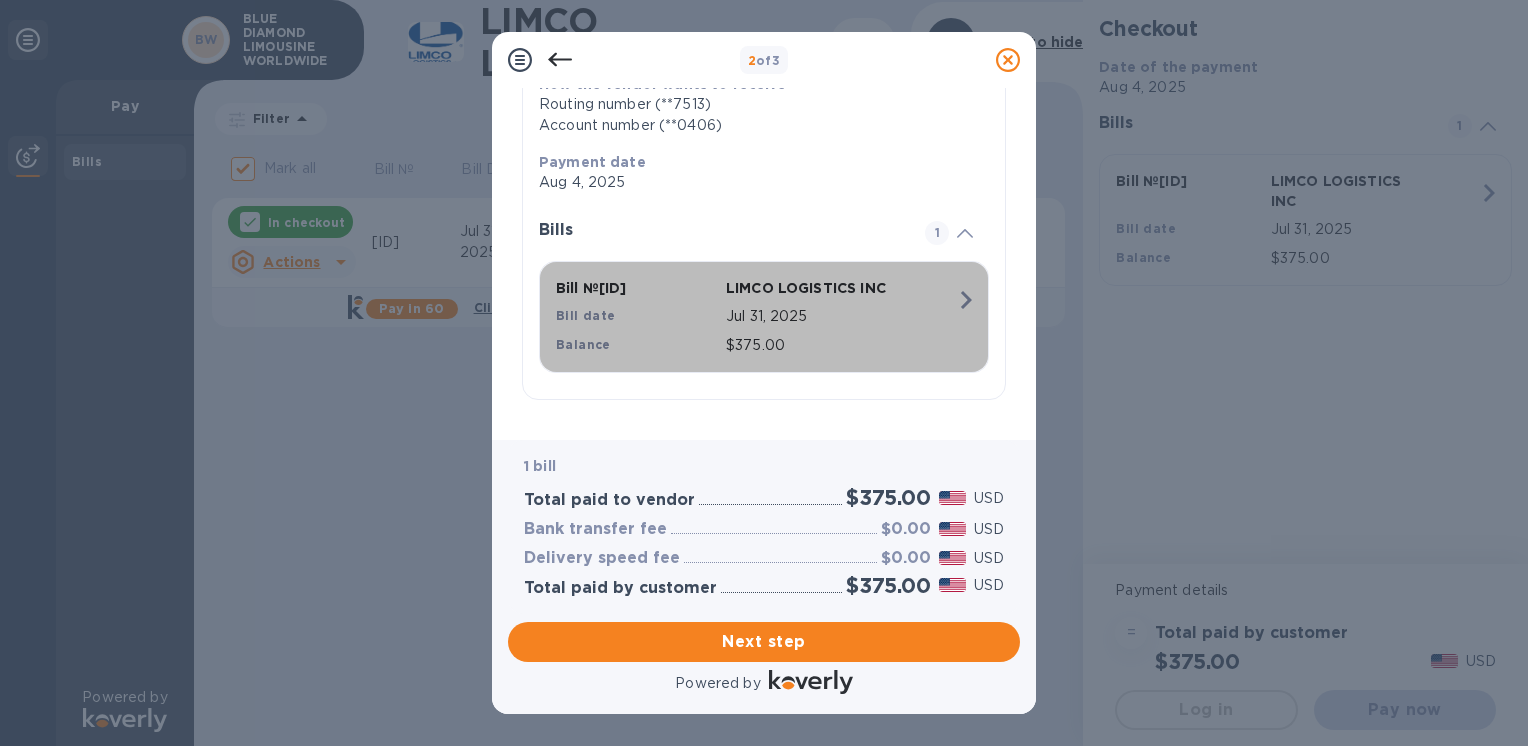 click 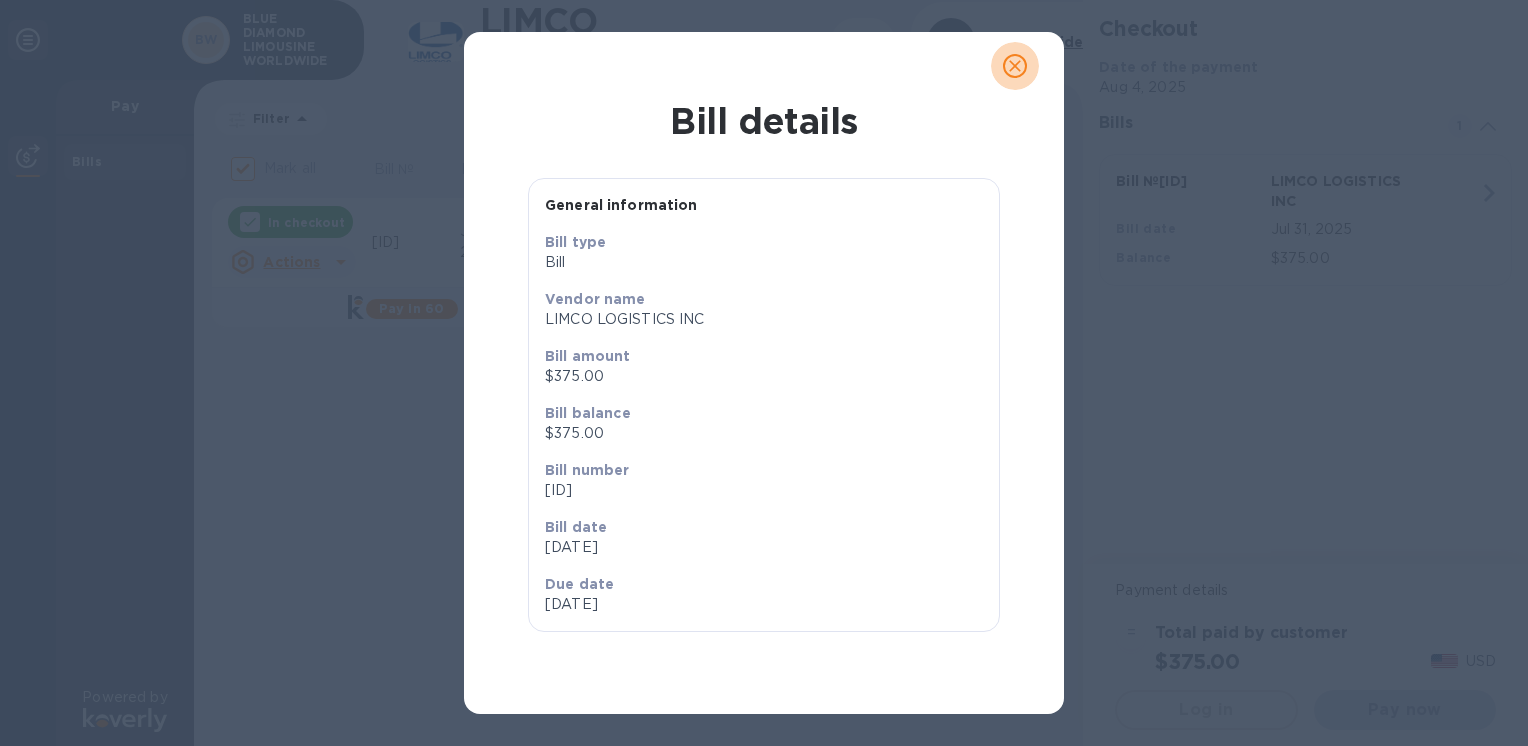 click at bounding box center (1015, 66) 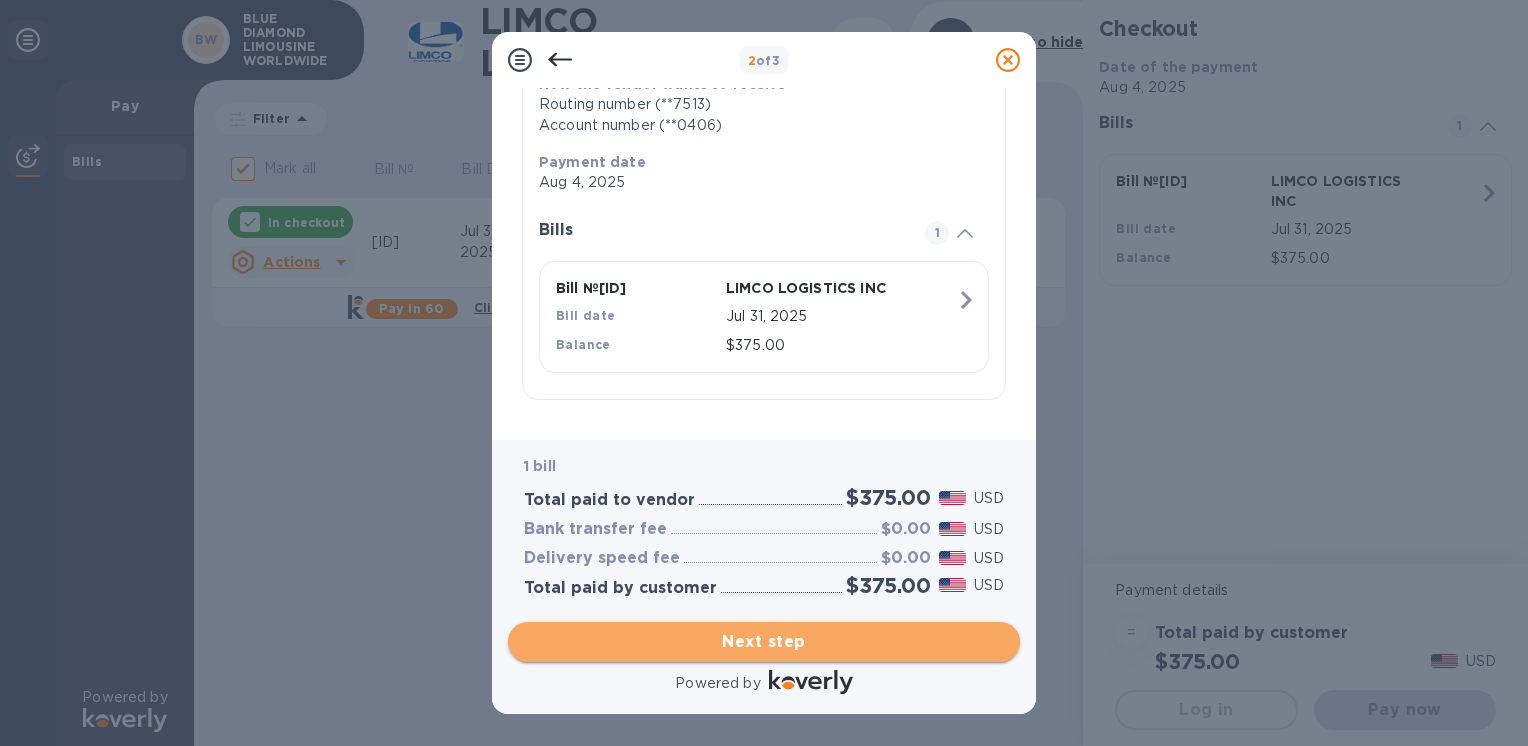 click on "Next step" at bounding box center [764, 642] 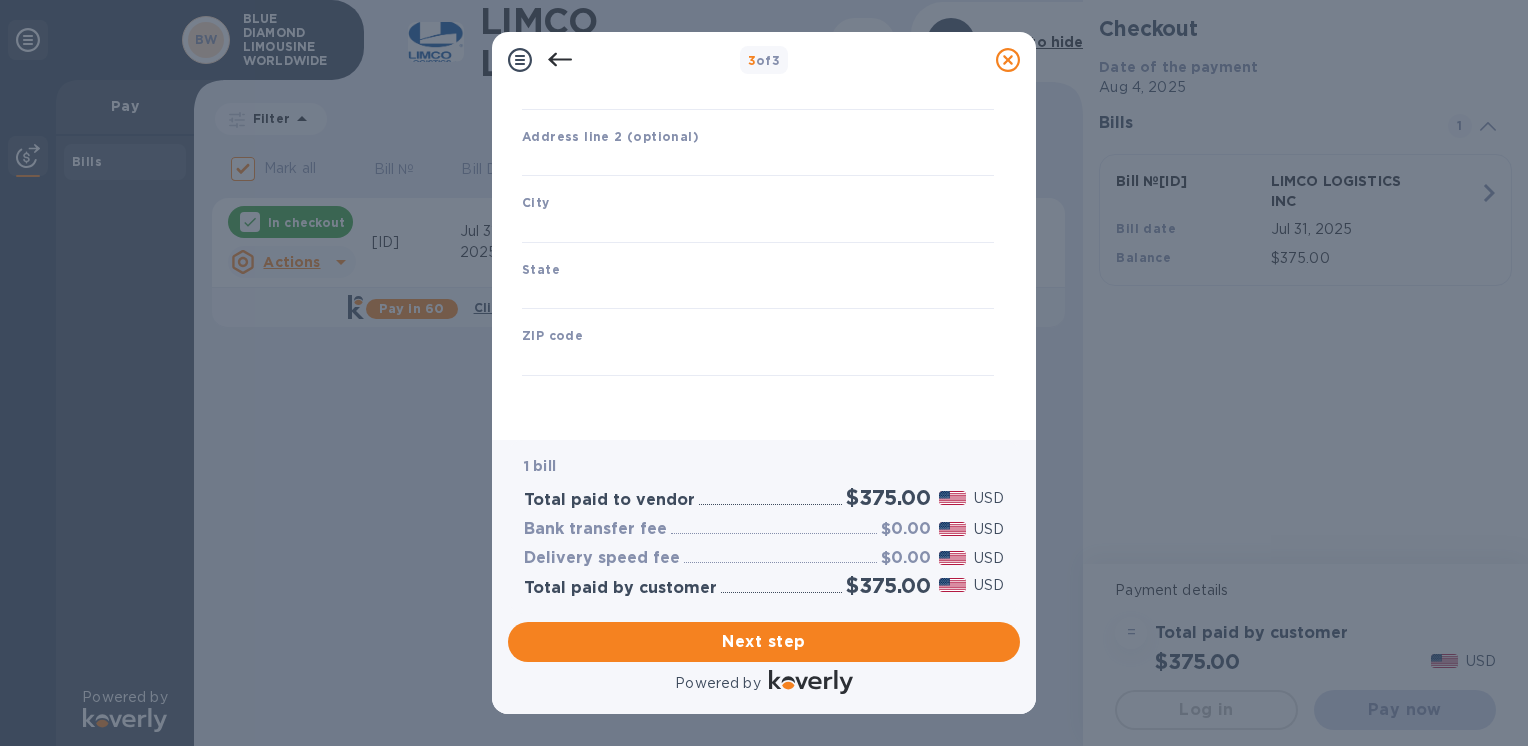 type on "United States" 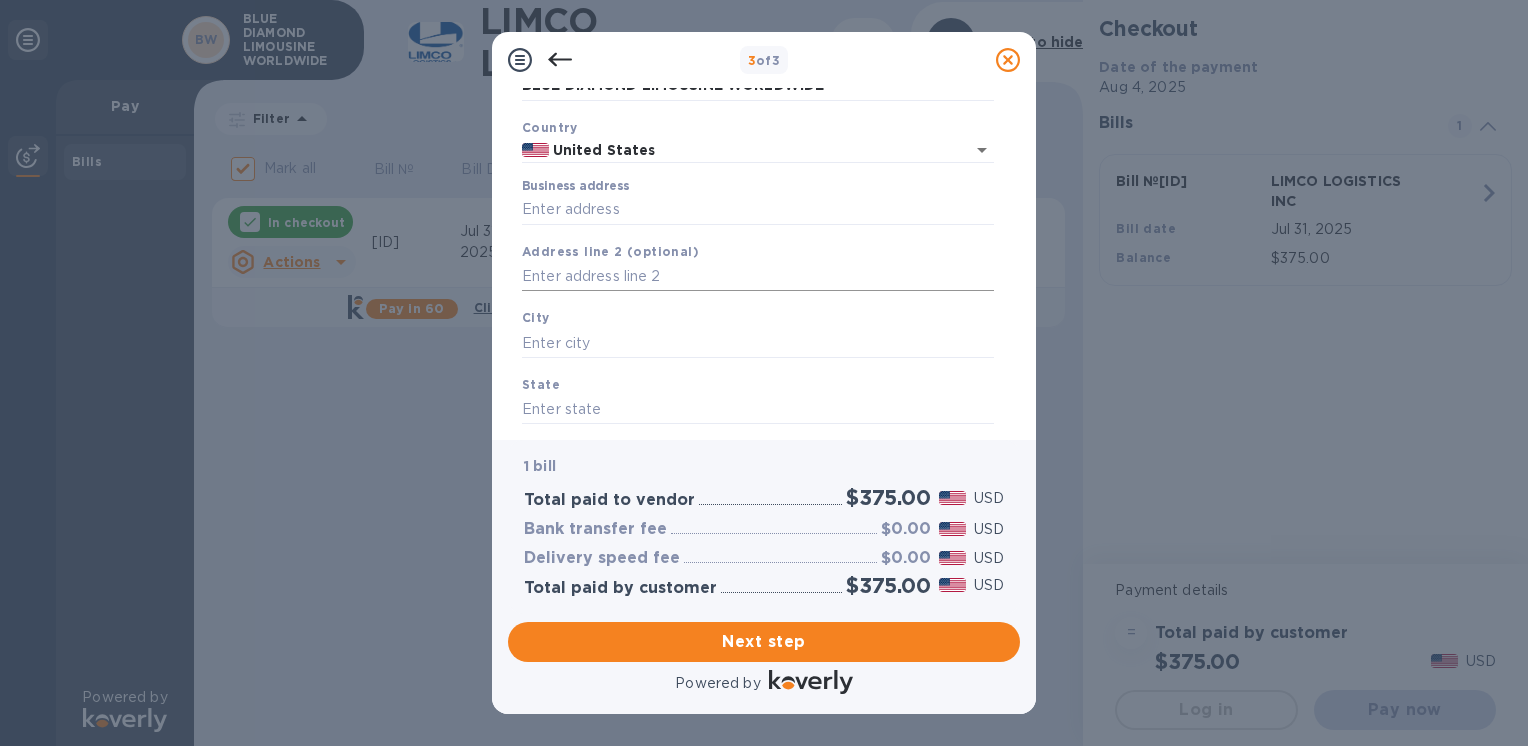 scroll, scrollTop: 0, scrollLeft: 0, axis: both 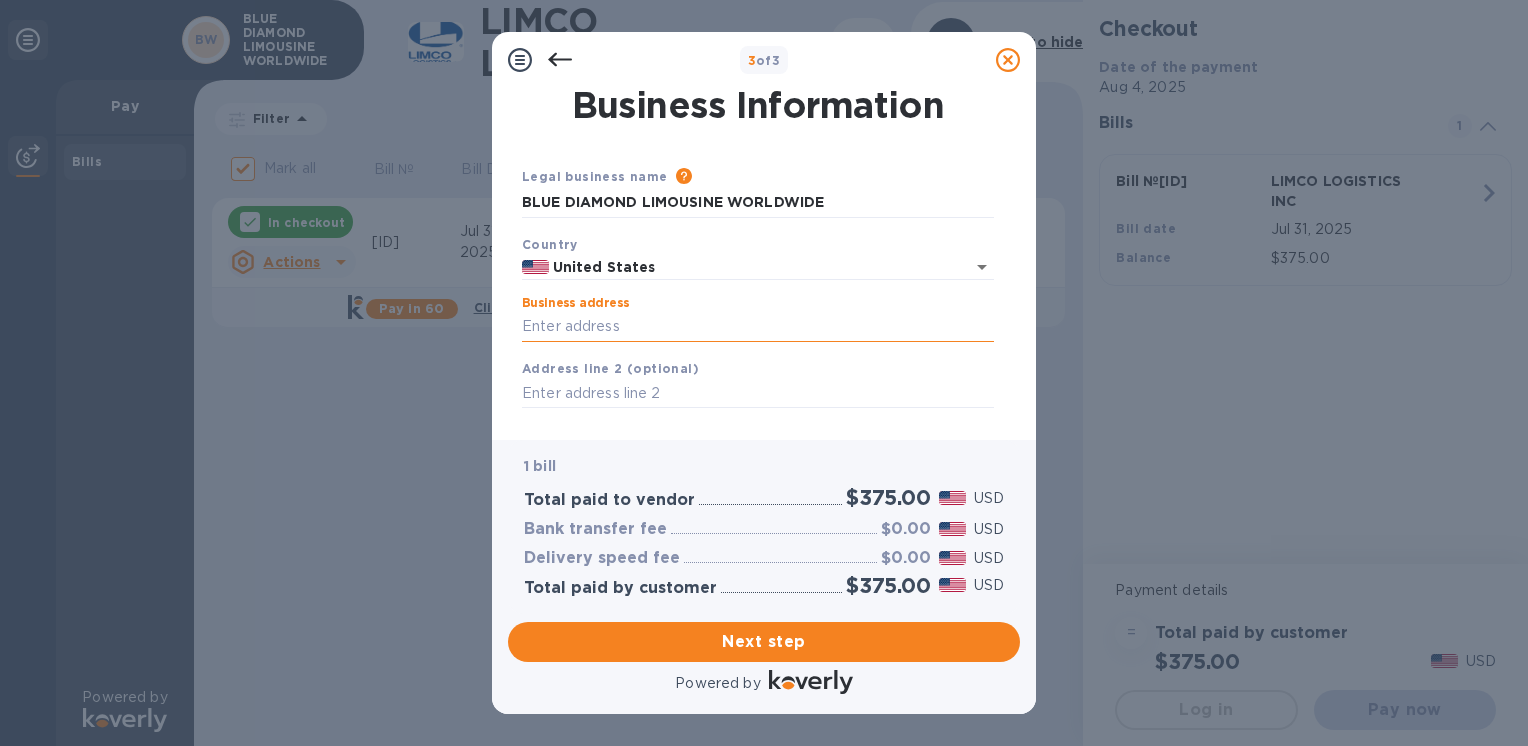click on "Business address" at bounding box center [758, 327] 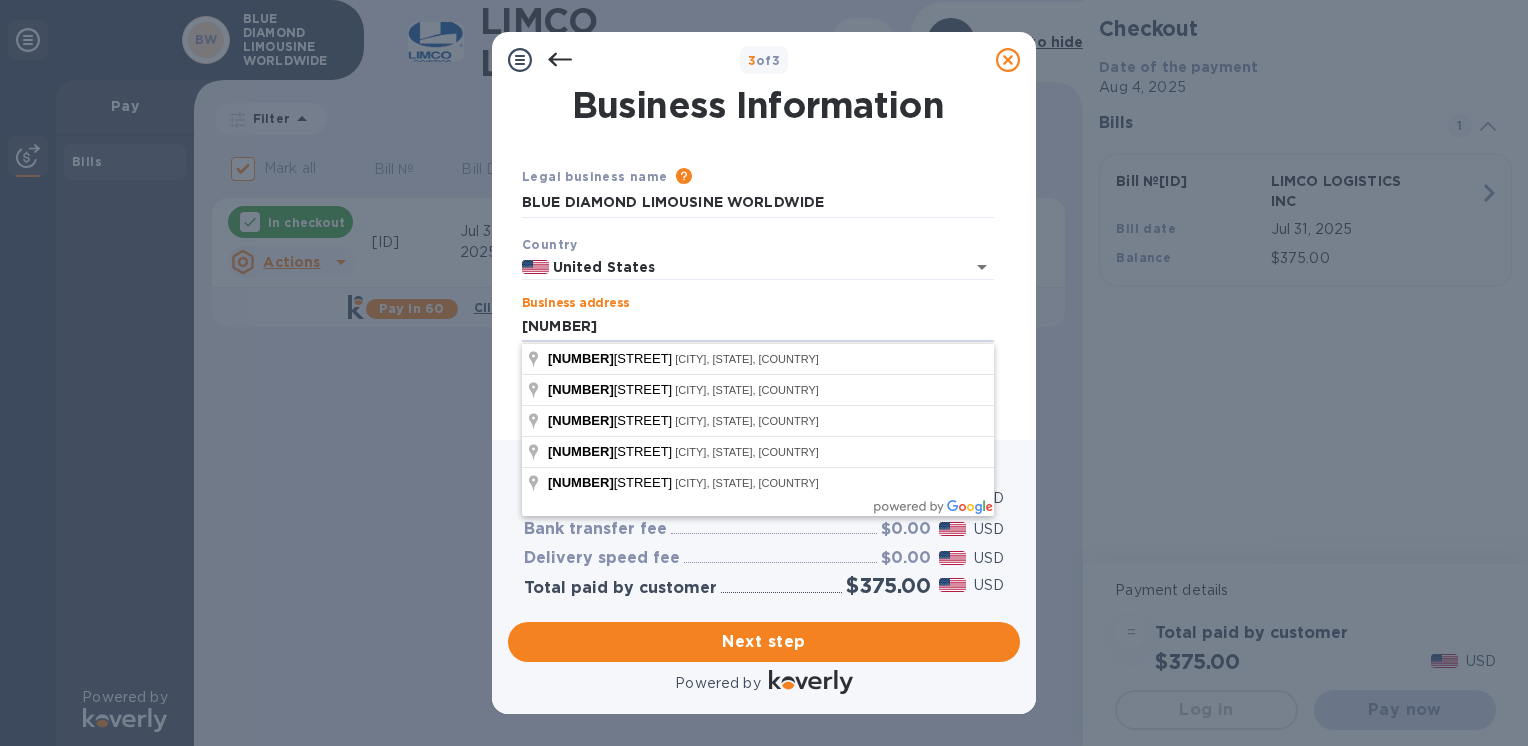 drag, startPoint x: 664, startPoint y: 174, endPoint x: 676, endPoint y: 174, distance: 12 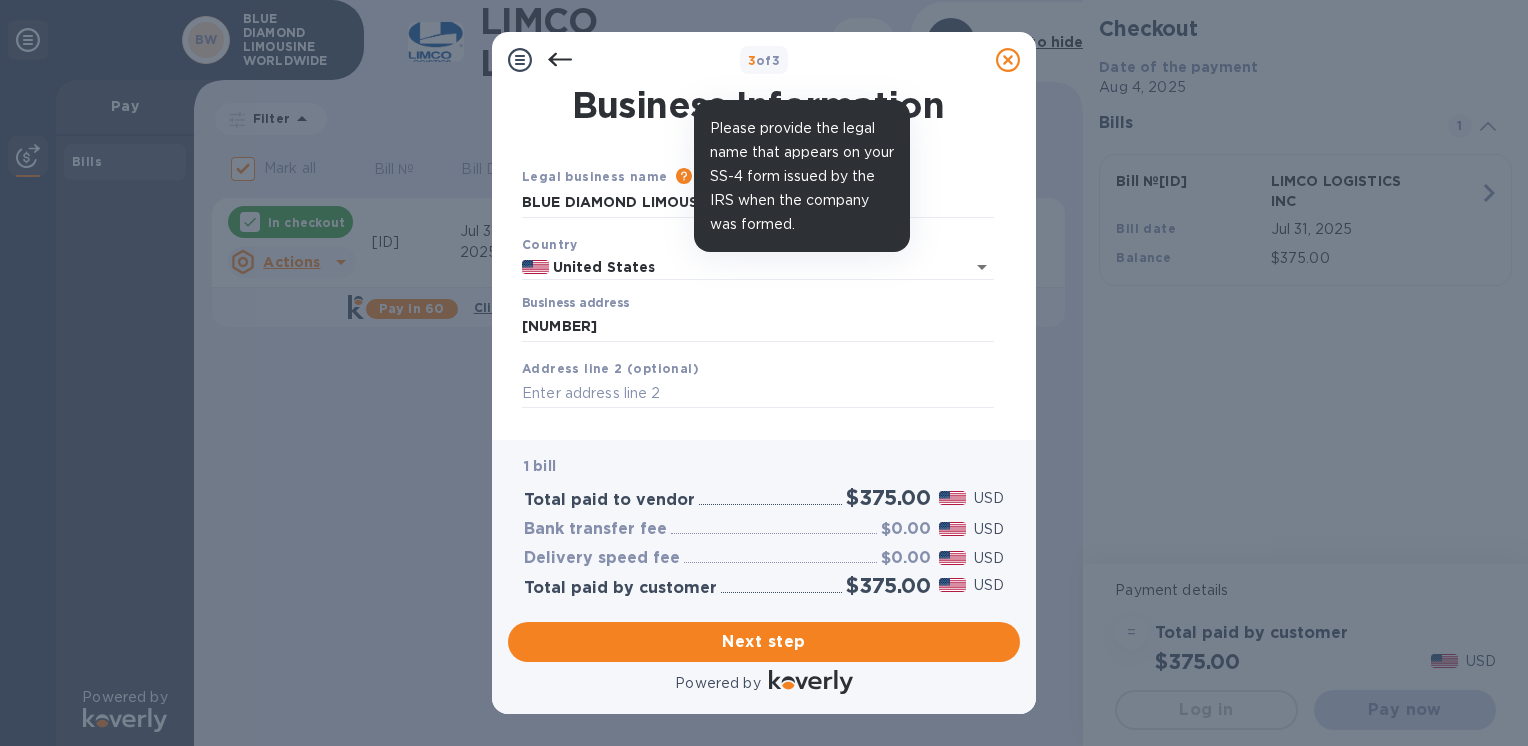 click 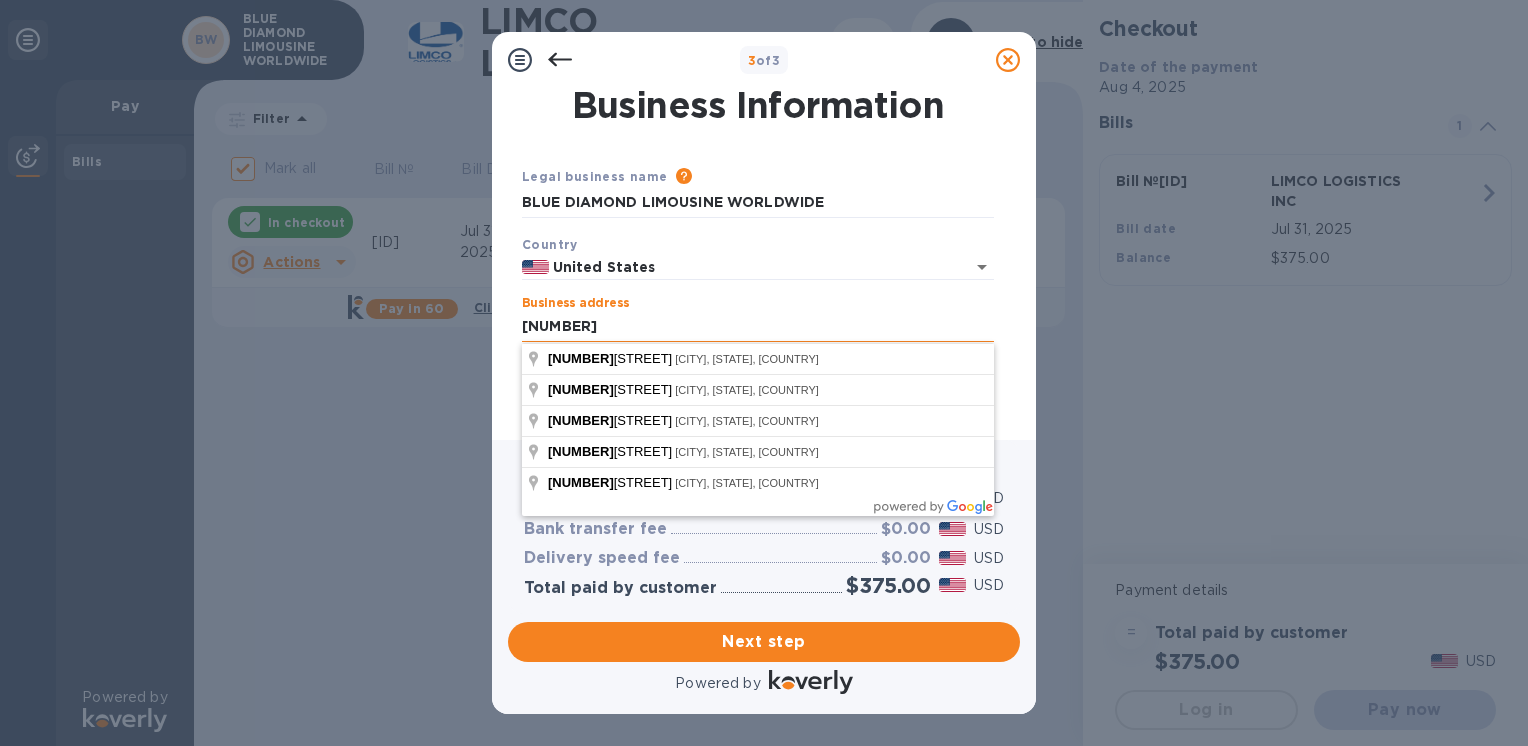 click on "[NUMBER]" at bounding box center [758, 327] 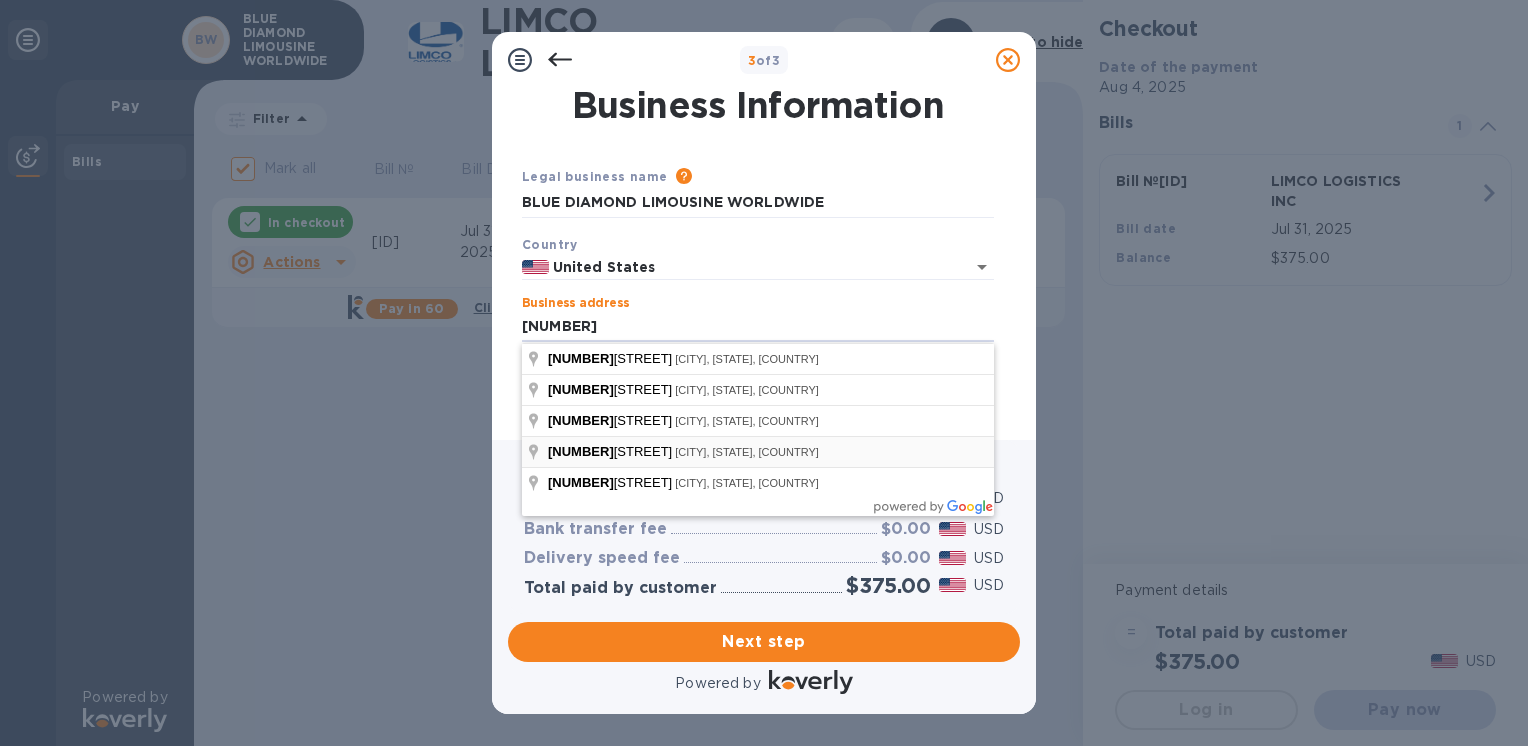 type on "[NUMBER] [STREET]" 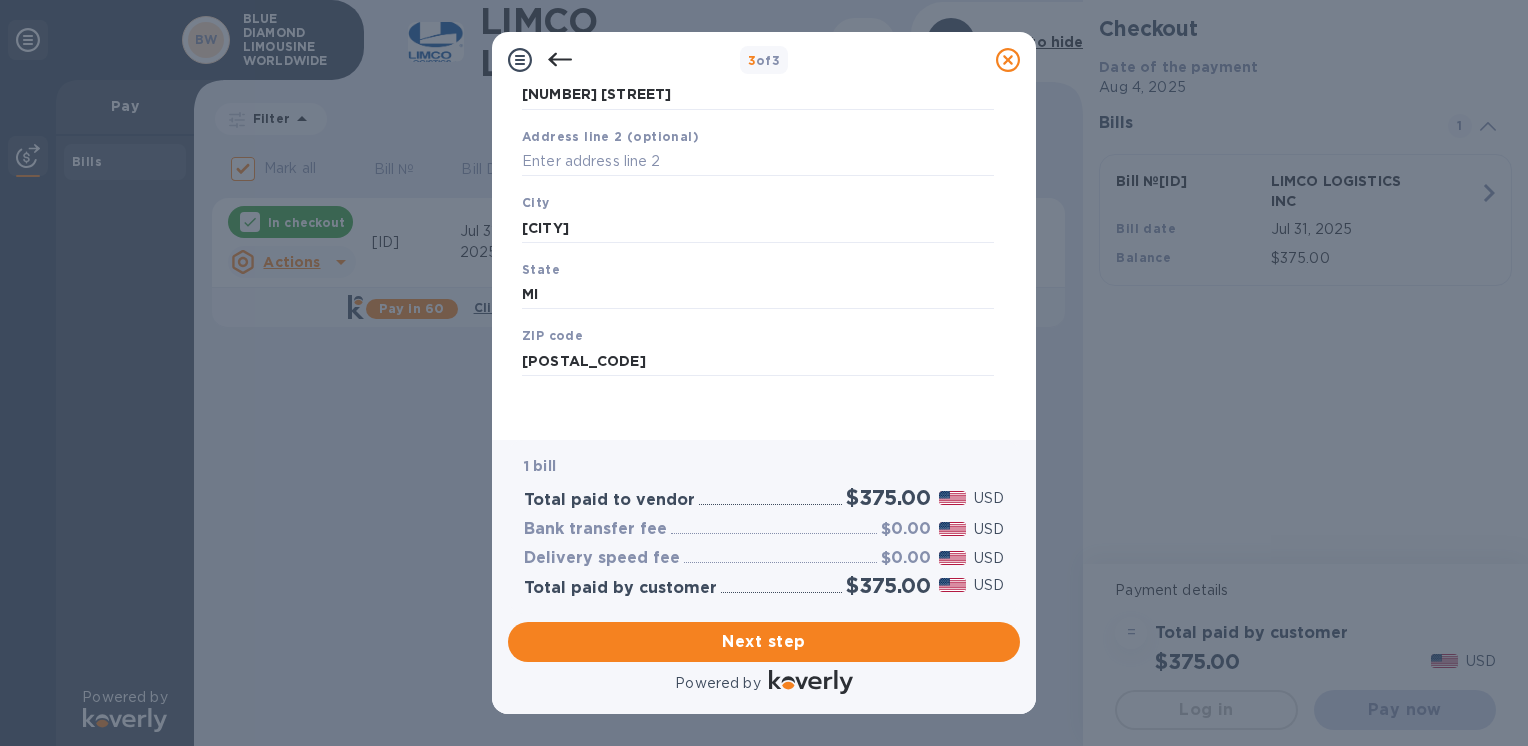 scroll, scrollTop: 234, scrollLeft: 0, axis: vertical 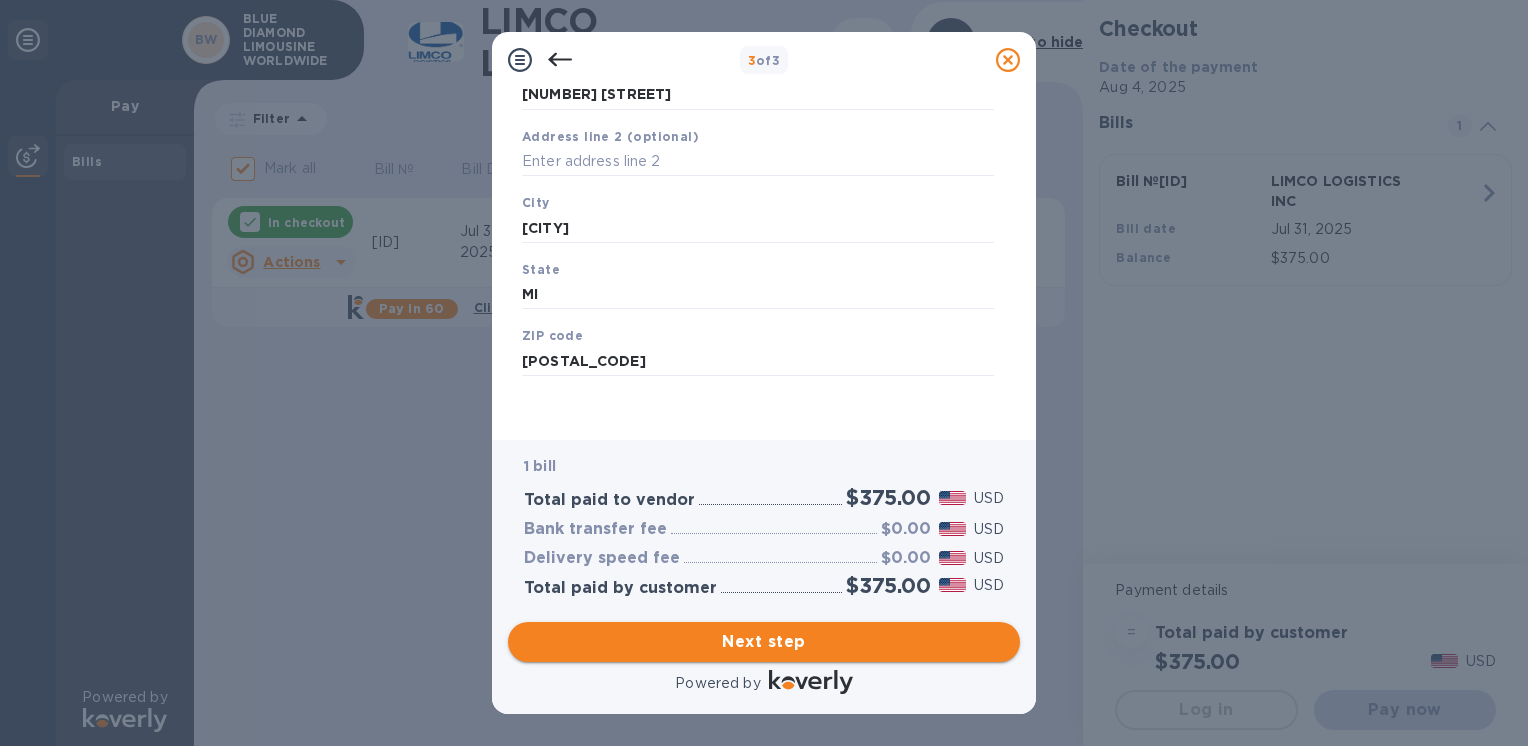click on "Next step" at bounding box center [764, 642] 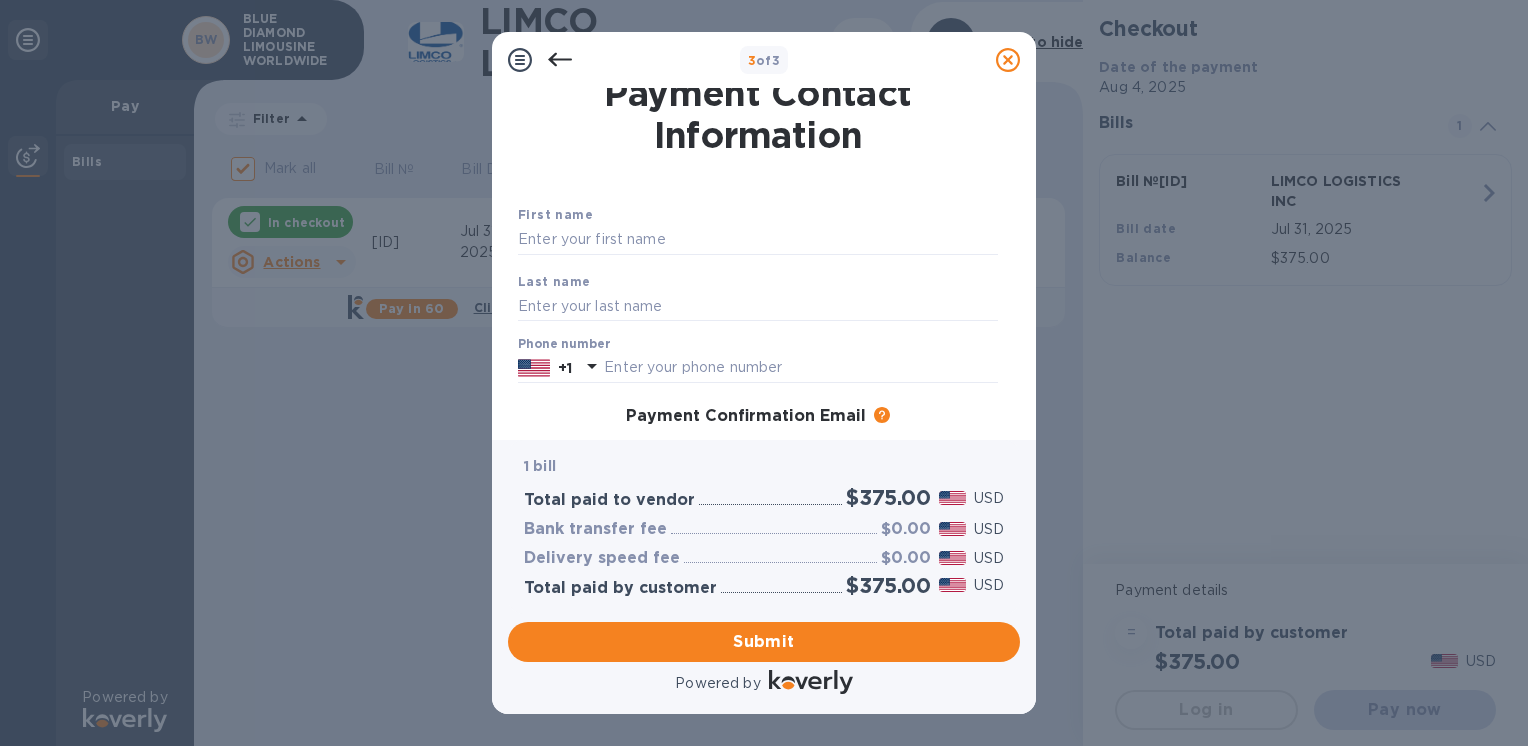 scroll, scrollTop: 0, scrollLeft: 0, axis: both 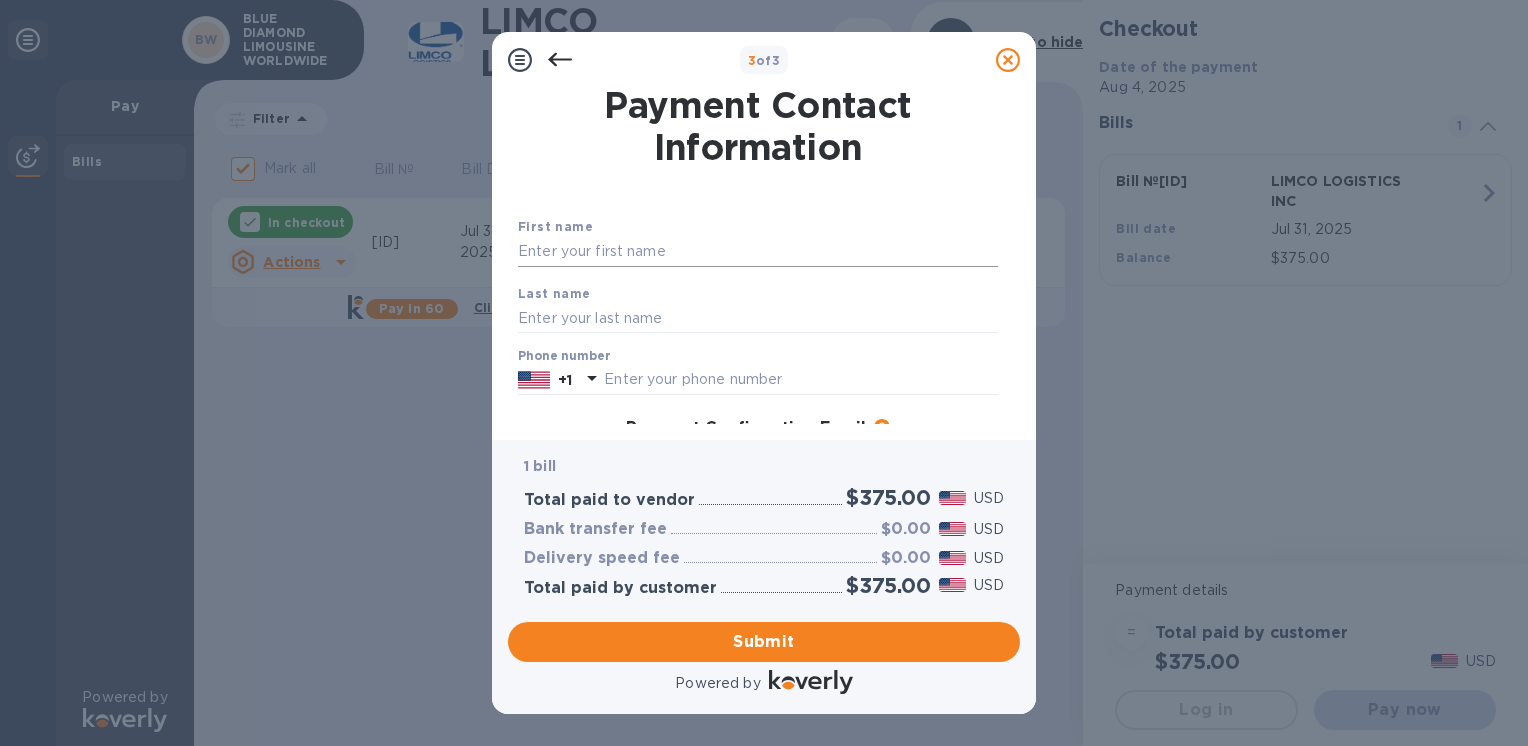 click at bounding box center (758, 252) 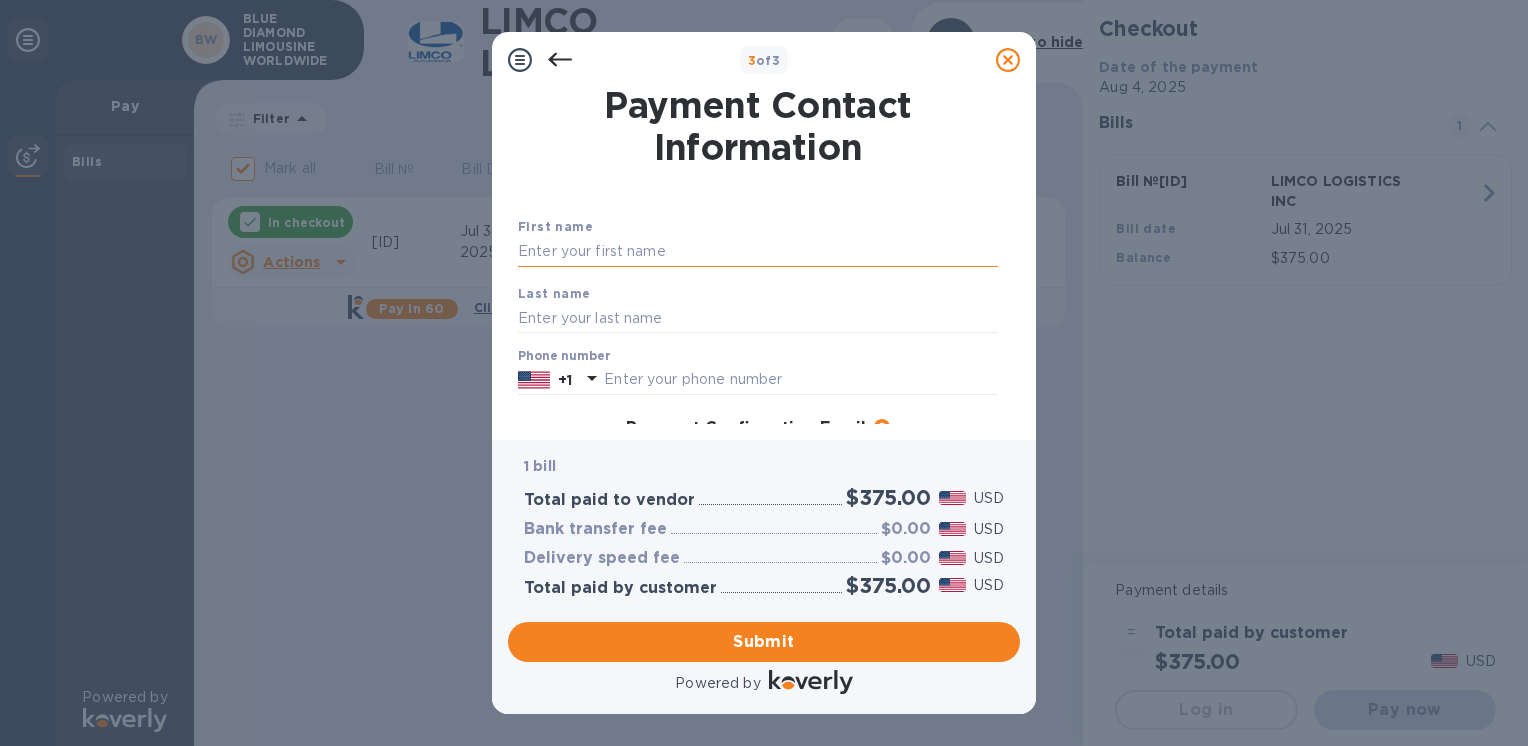 type on "Blue Diamond" 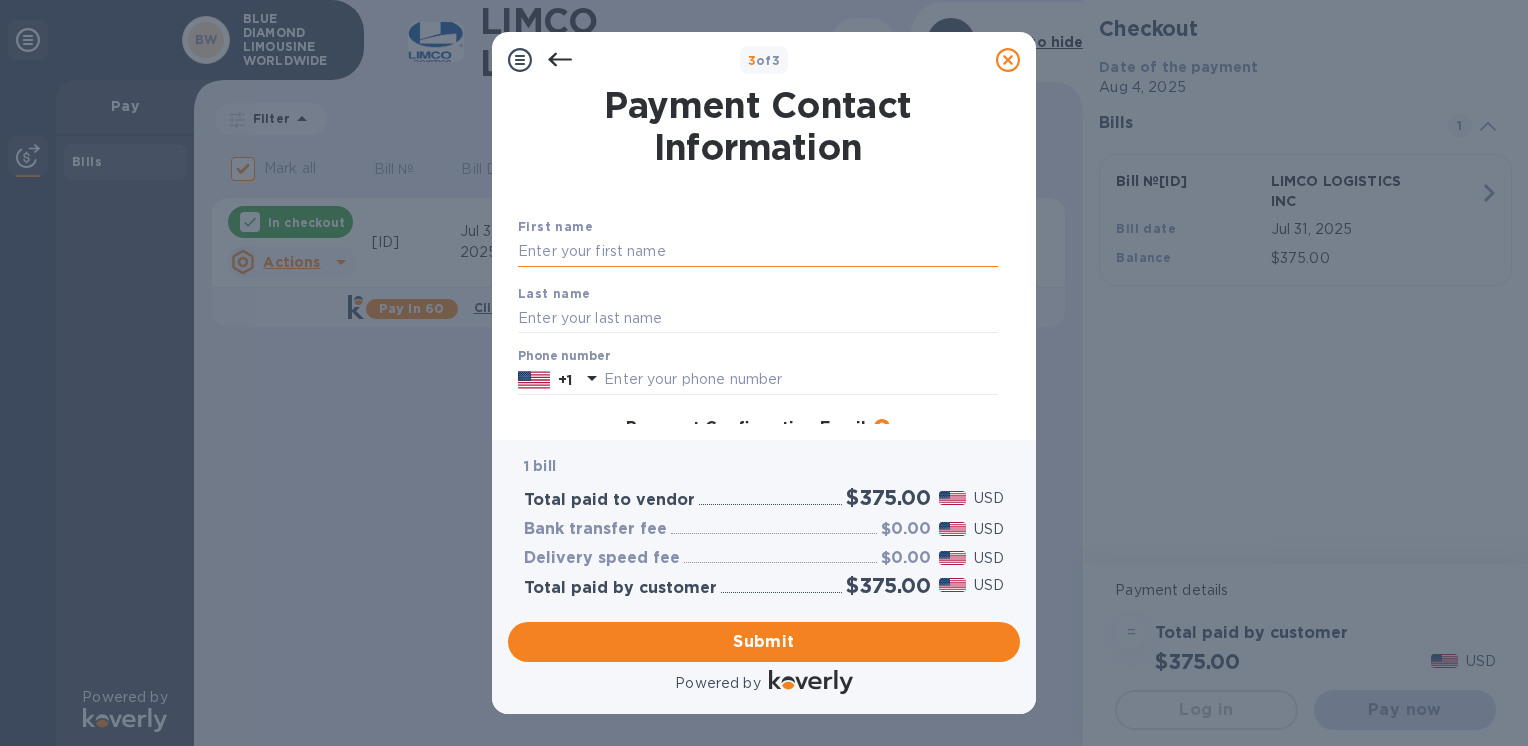 type on "Blue Diamond" 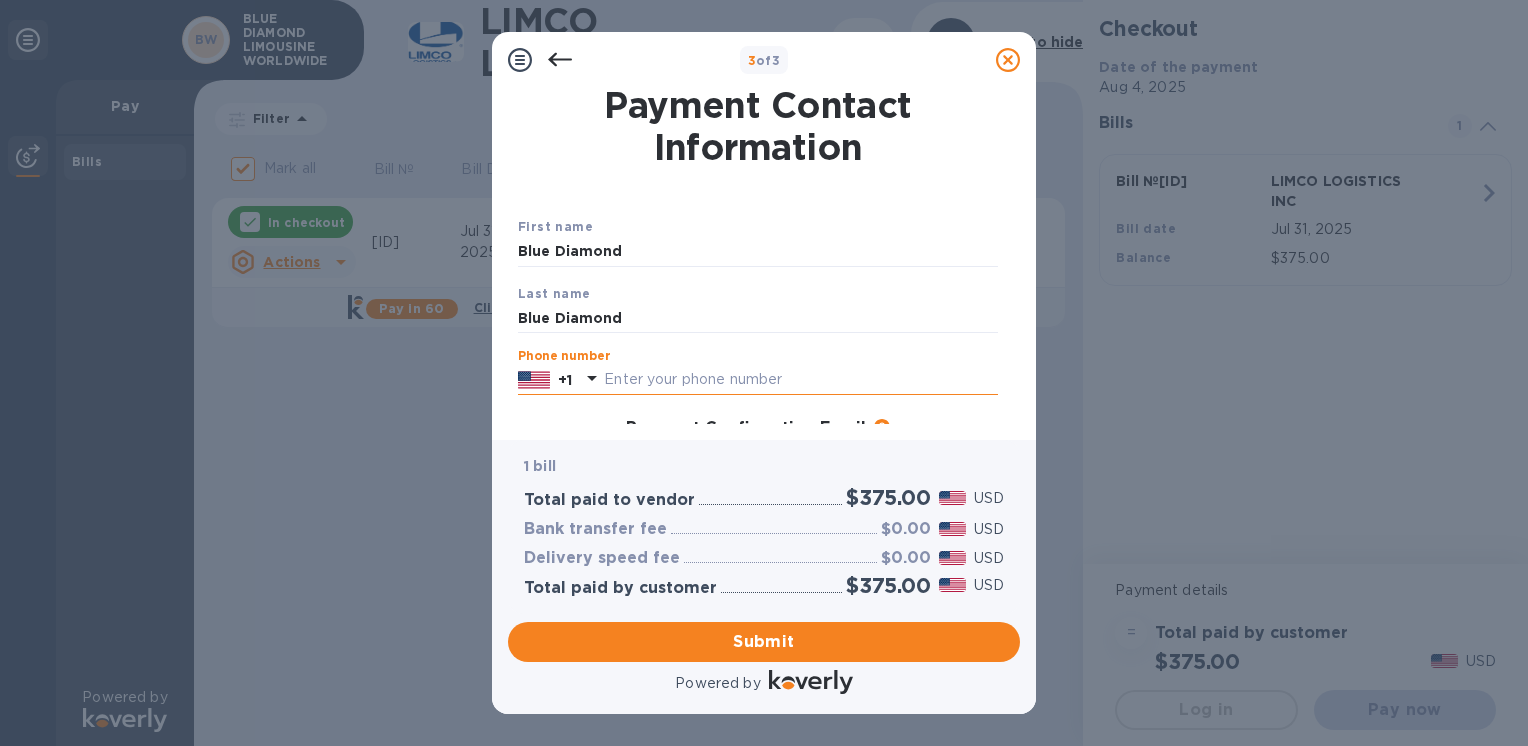 click at bounding box center [801, 380] 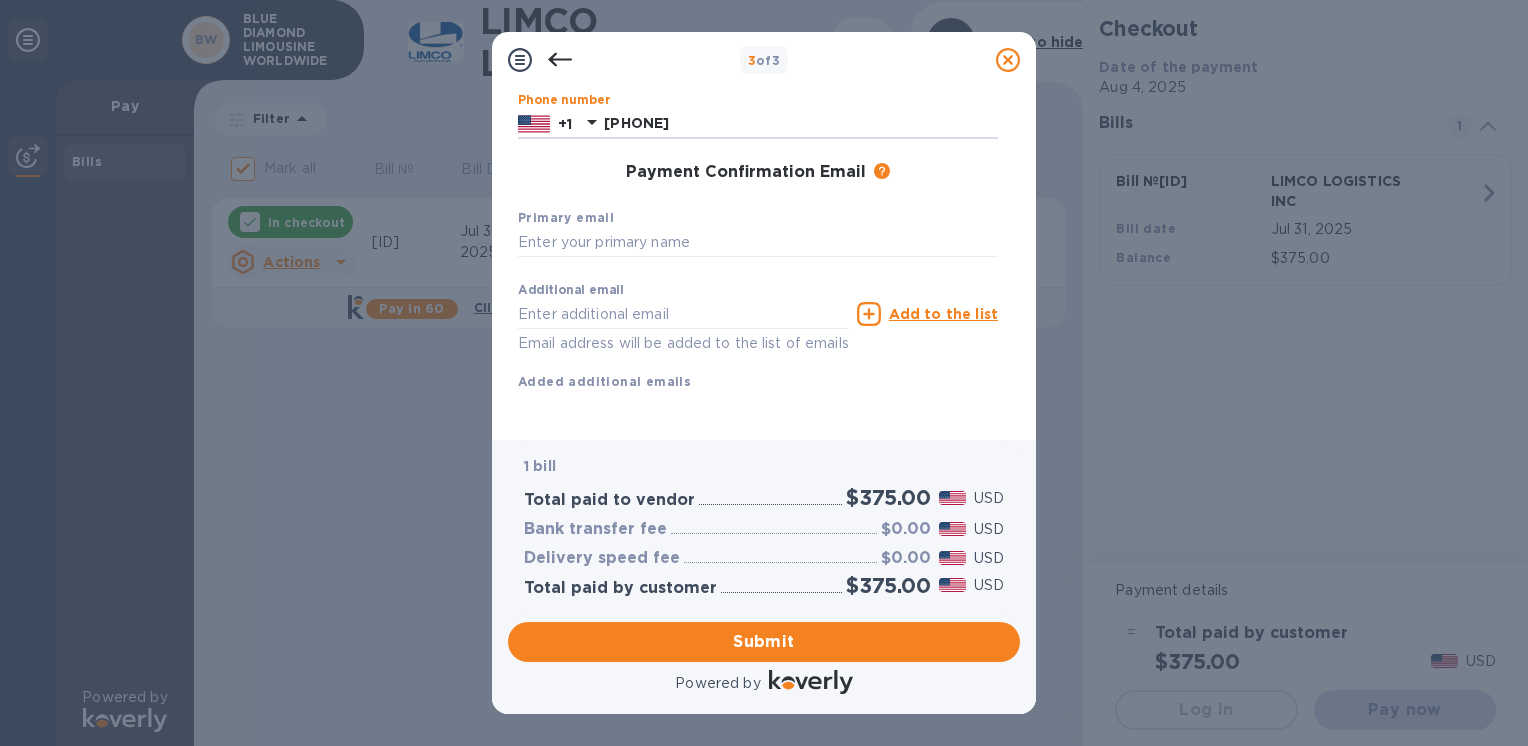 scroll, scrollTop: 280, scrollLeft: 0, axis: vertical 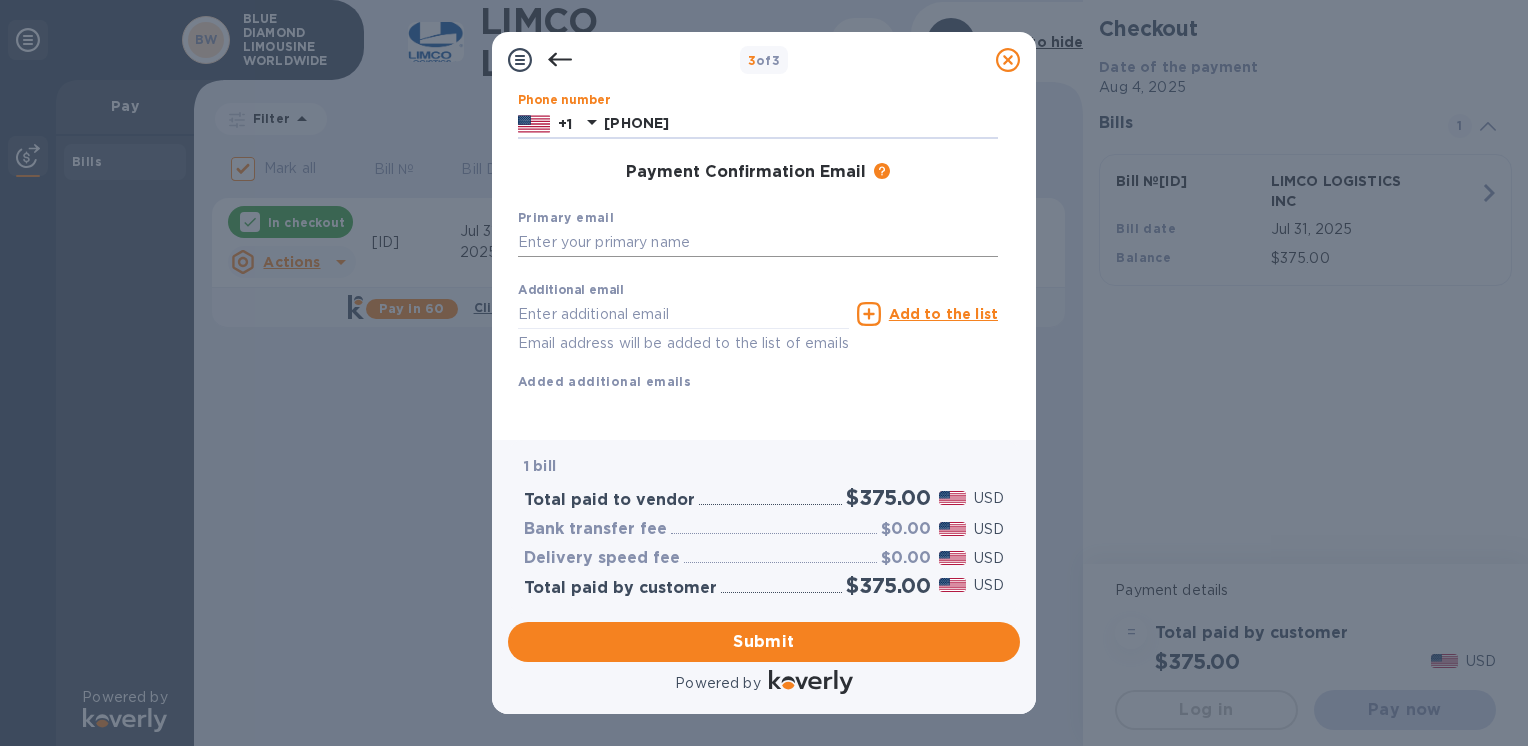 type on "[PHONE]" 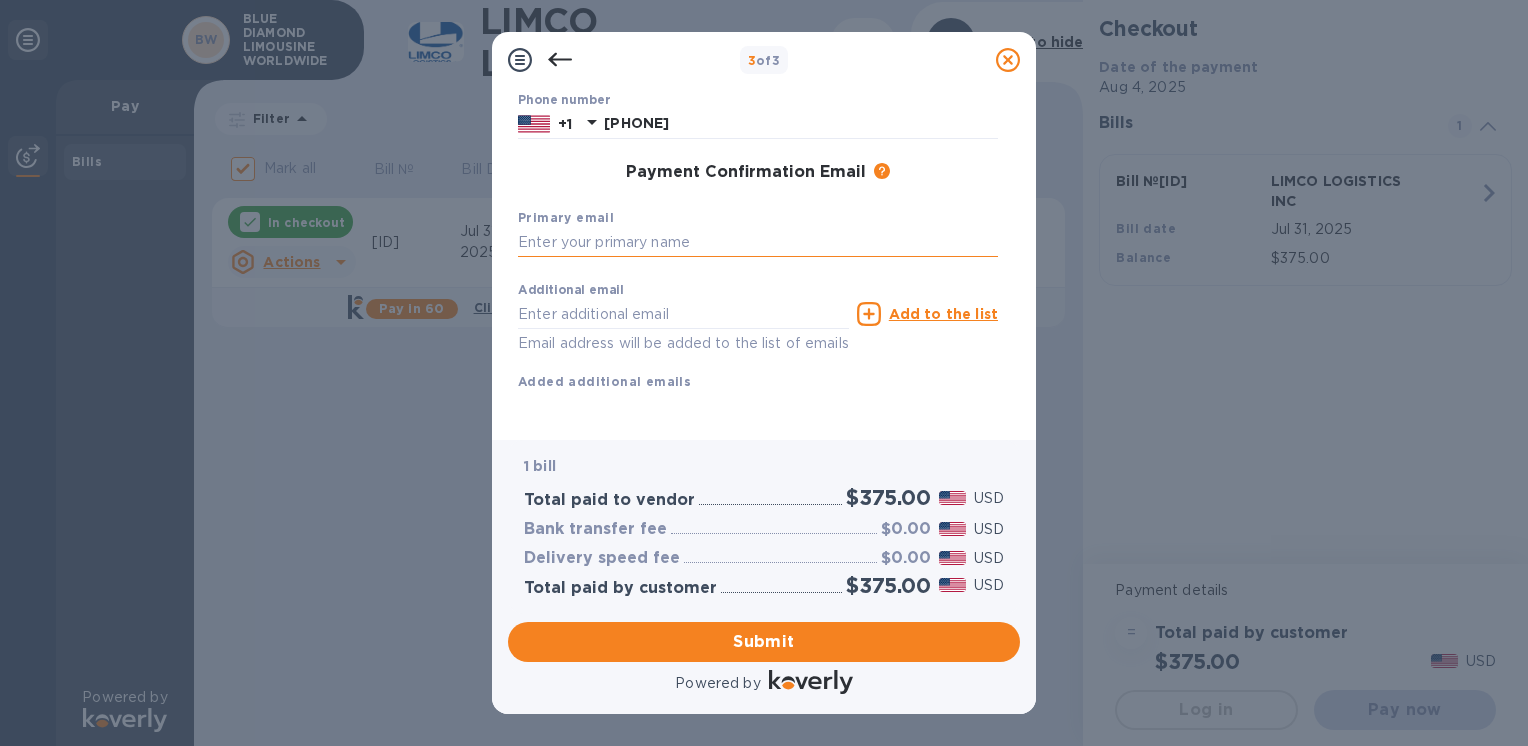 click at bounding box center [758, 243] 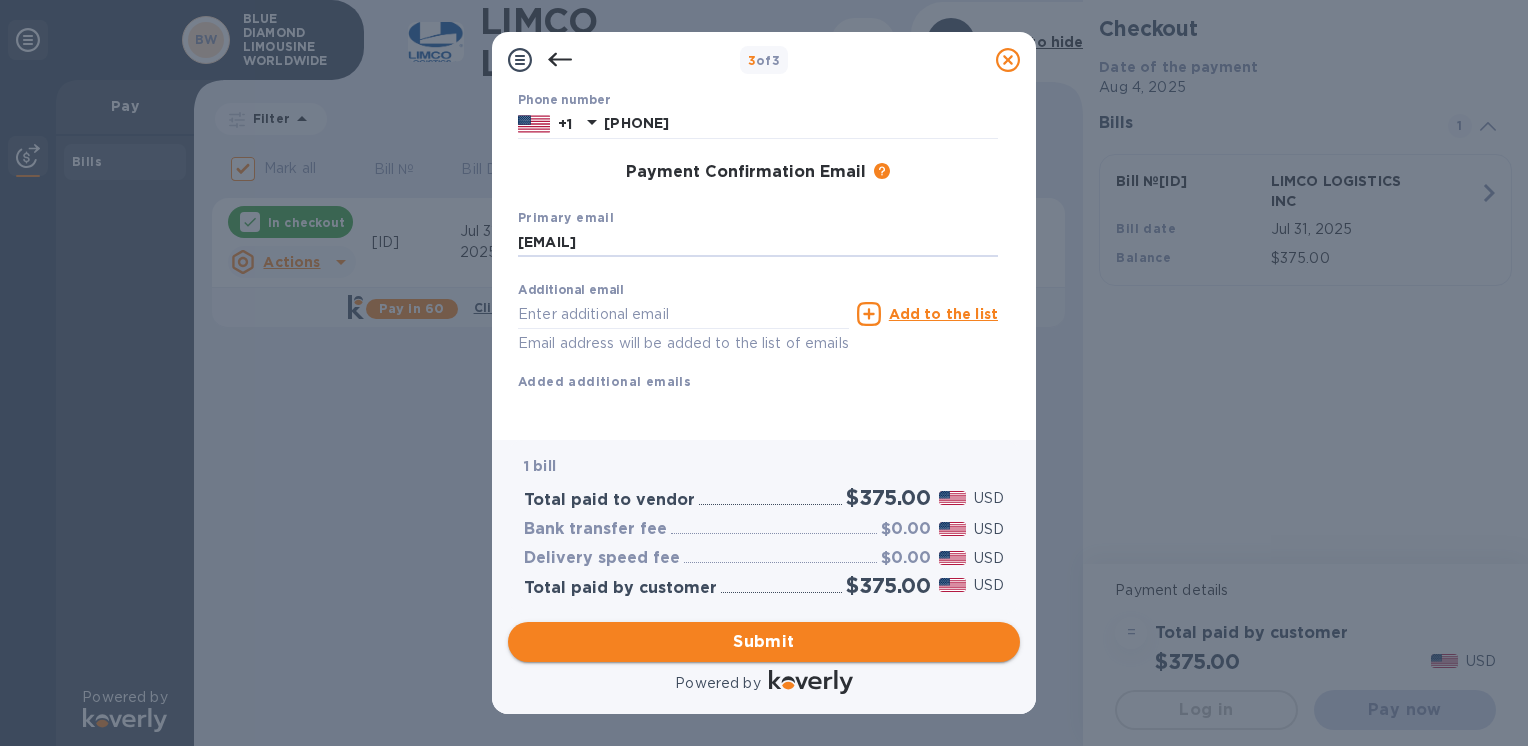 type on "[EMAIL]" 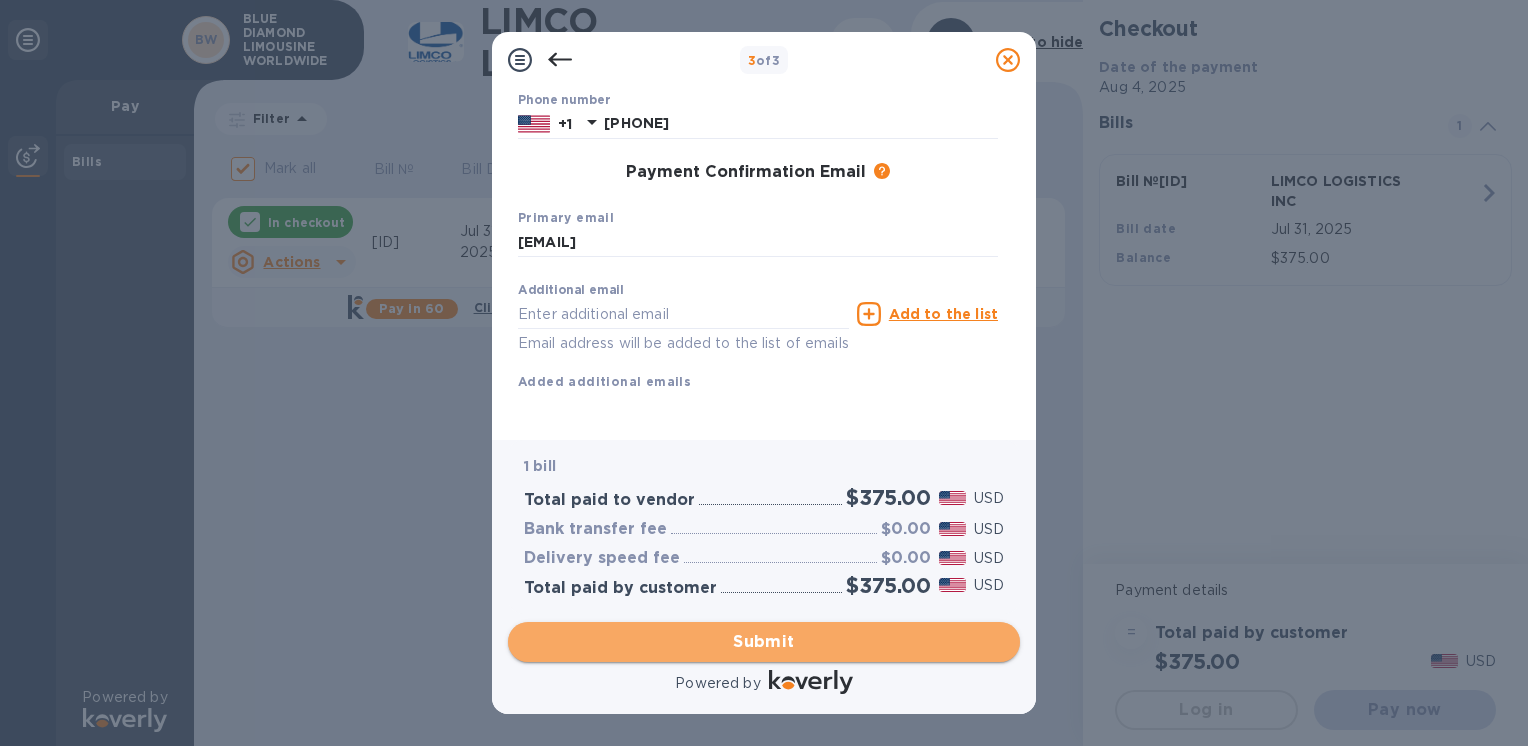 click on "Submit" at bounding box center (764, 642) 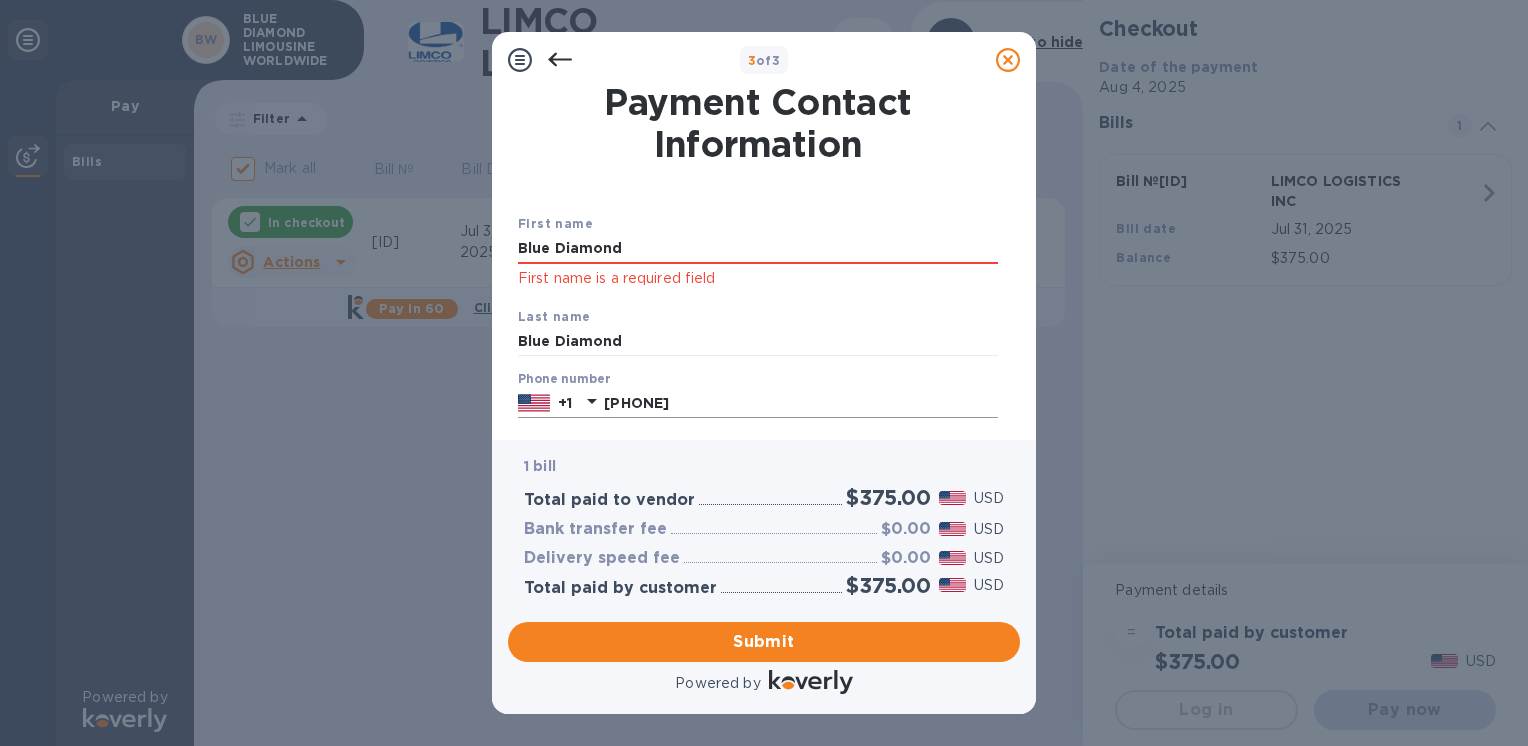 scroll, scrollTop: 0, scrollLeft: 0, axis: both 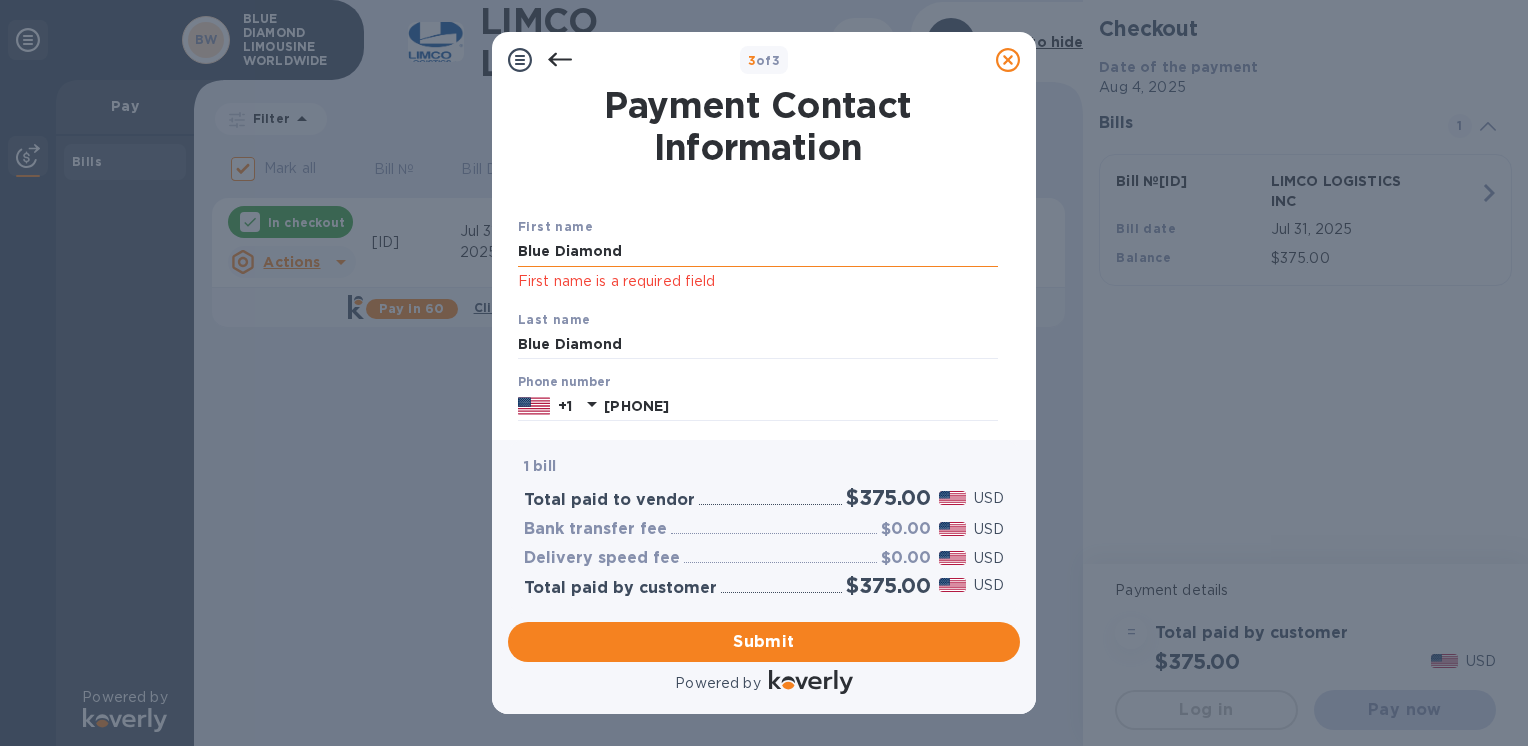 click on "Blue Diamond" at bounding box center (758, 252) 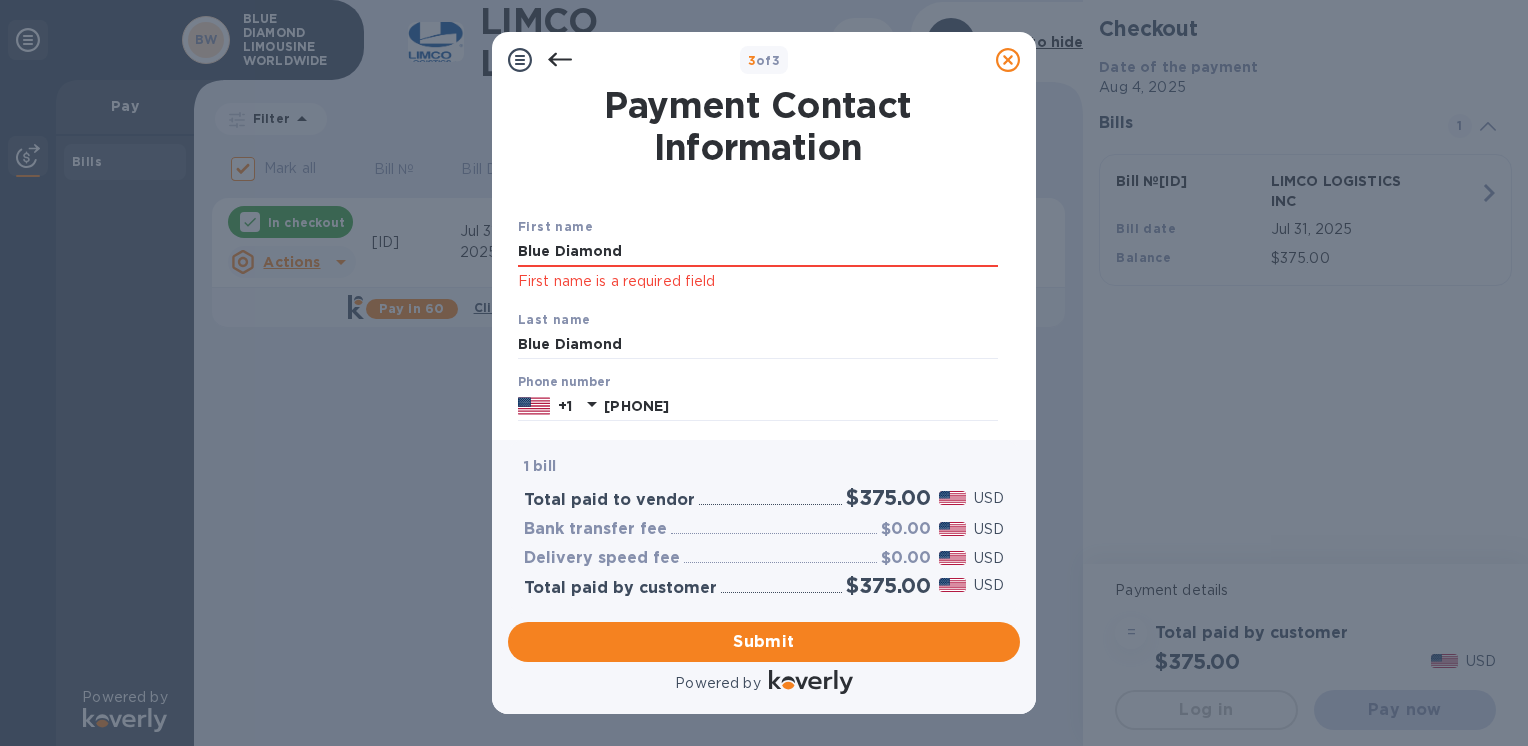click on "Last name [LAST_NAME]" at bounding box center (758, 334) 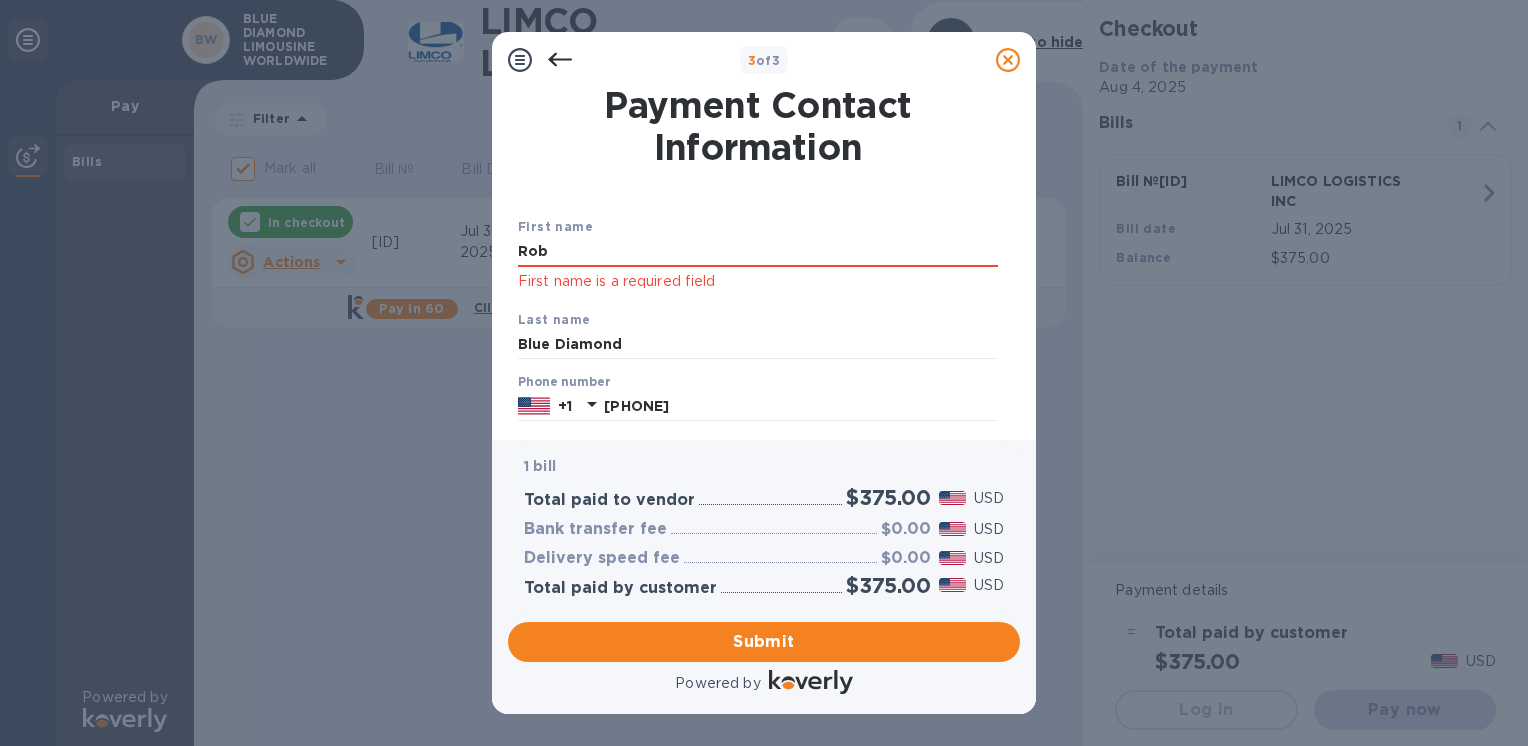 type on "Rob" 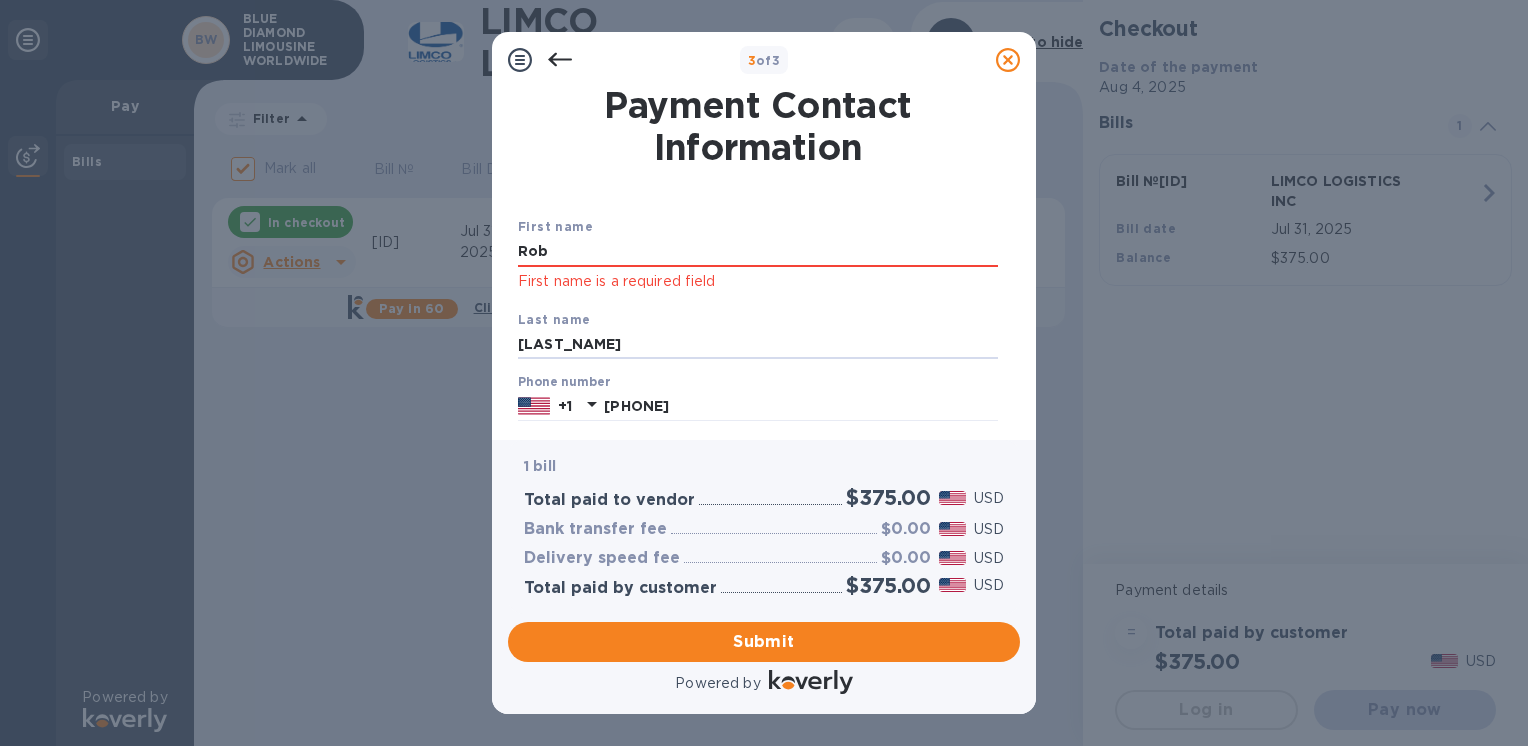 type on "[LAST_NAME]" 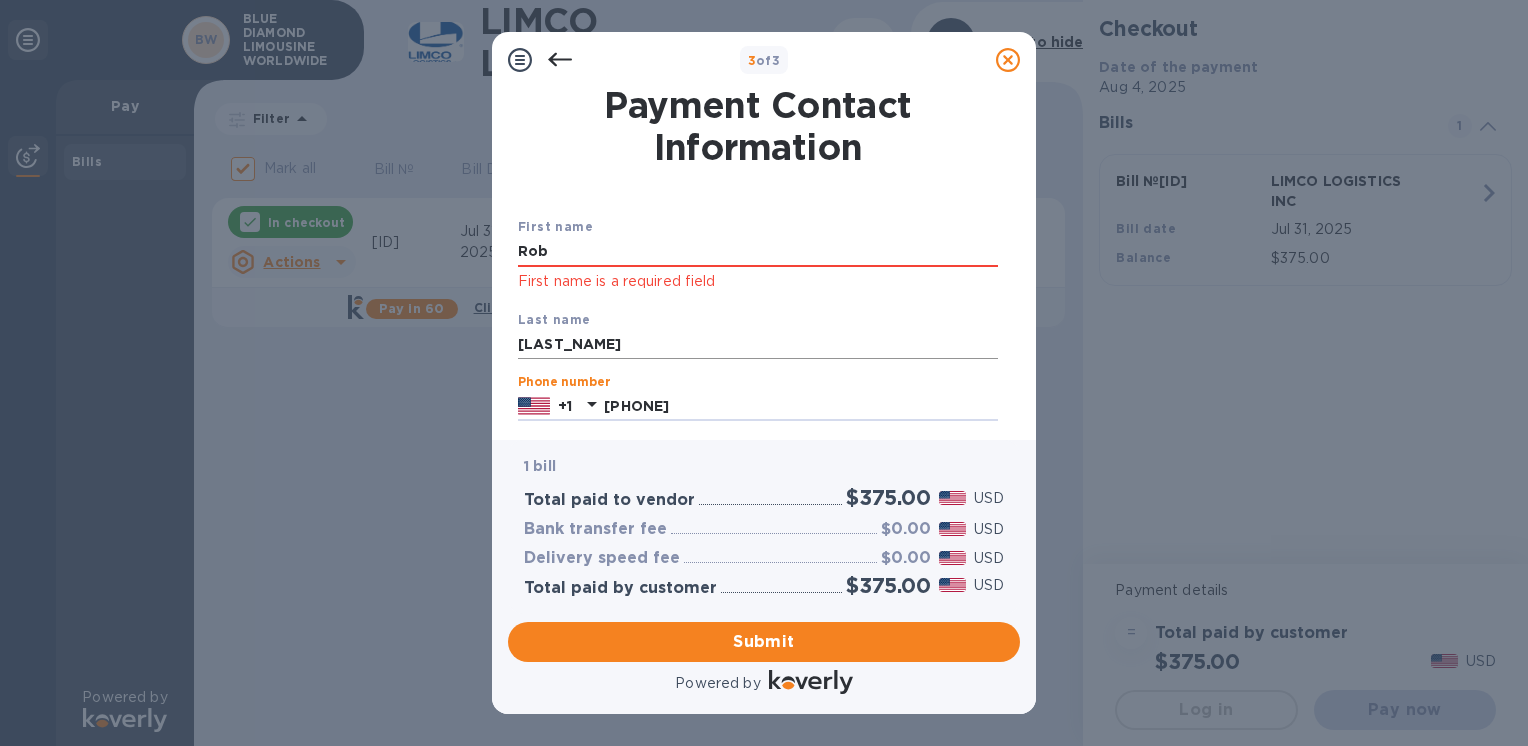 scroll, scrollTop: 307, scrollLeft: 0, axis: vertical 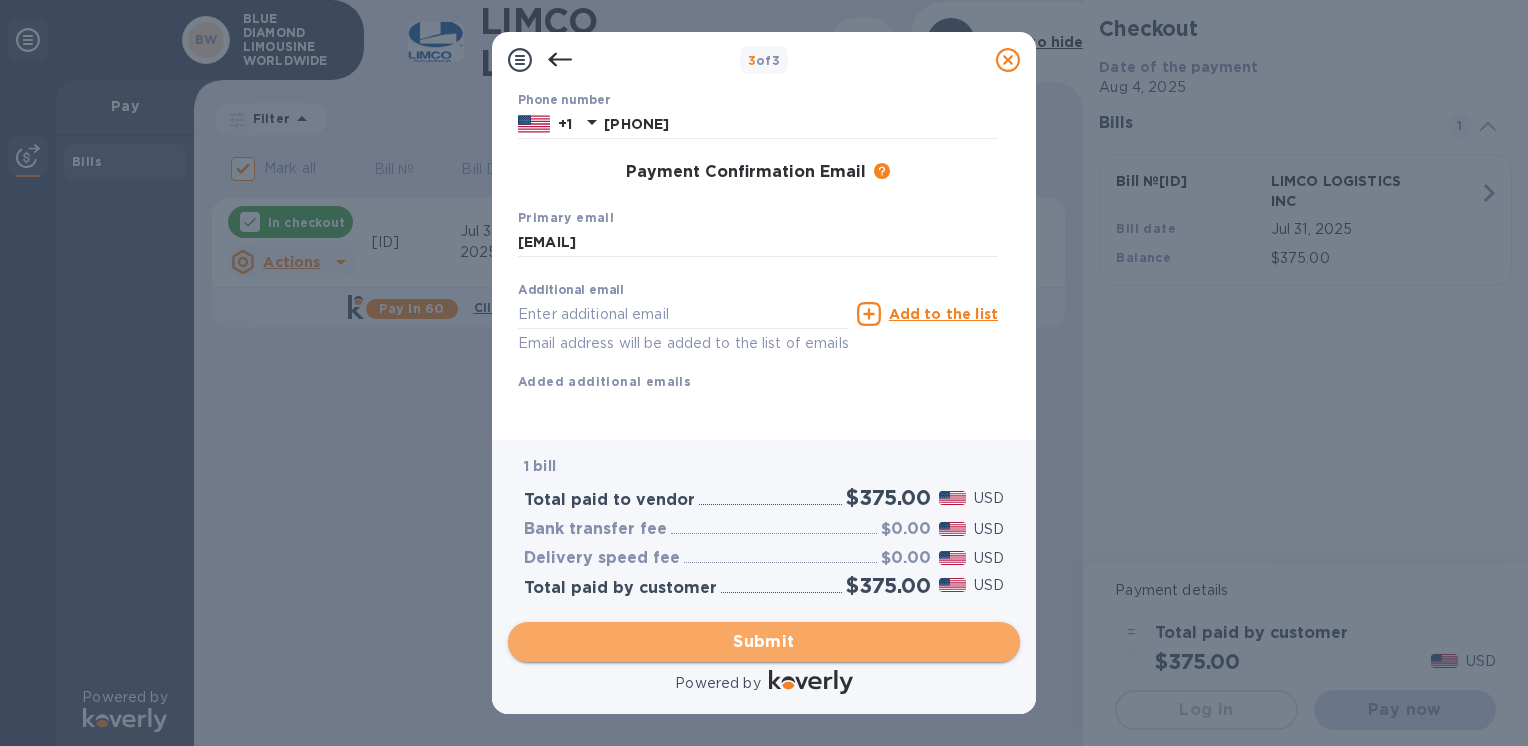 click on "Submit" at bounding box center [764, 642] 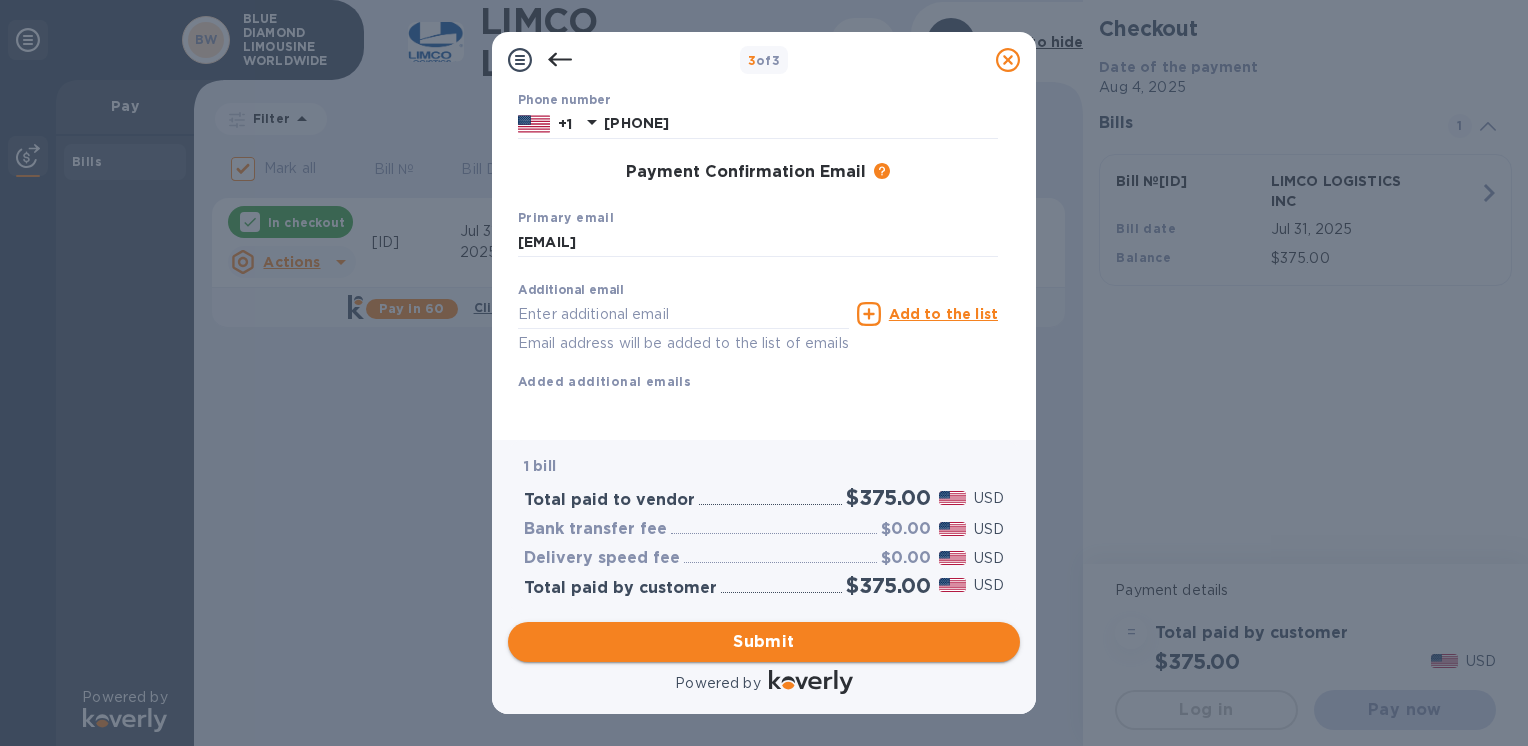 scroll, scrollTop: 280, scrollLeft: 0, axis: vertical 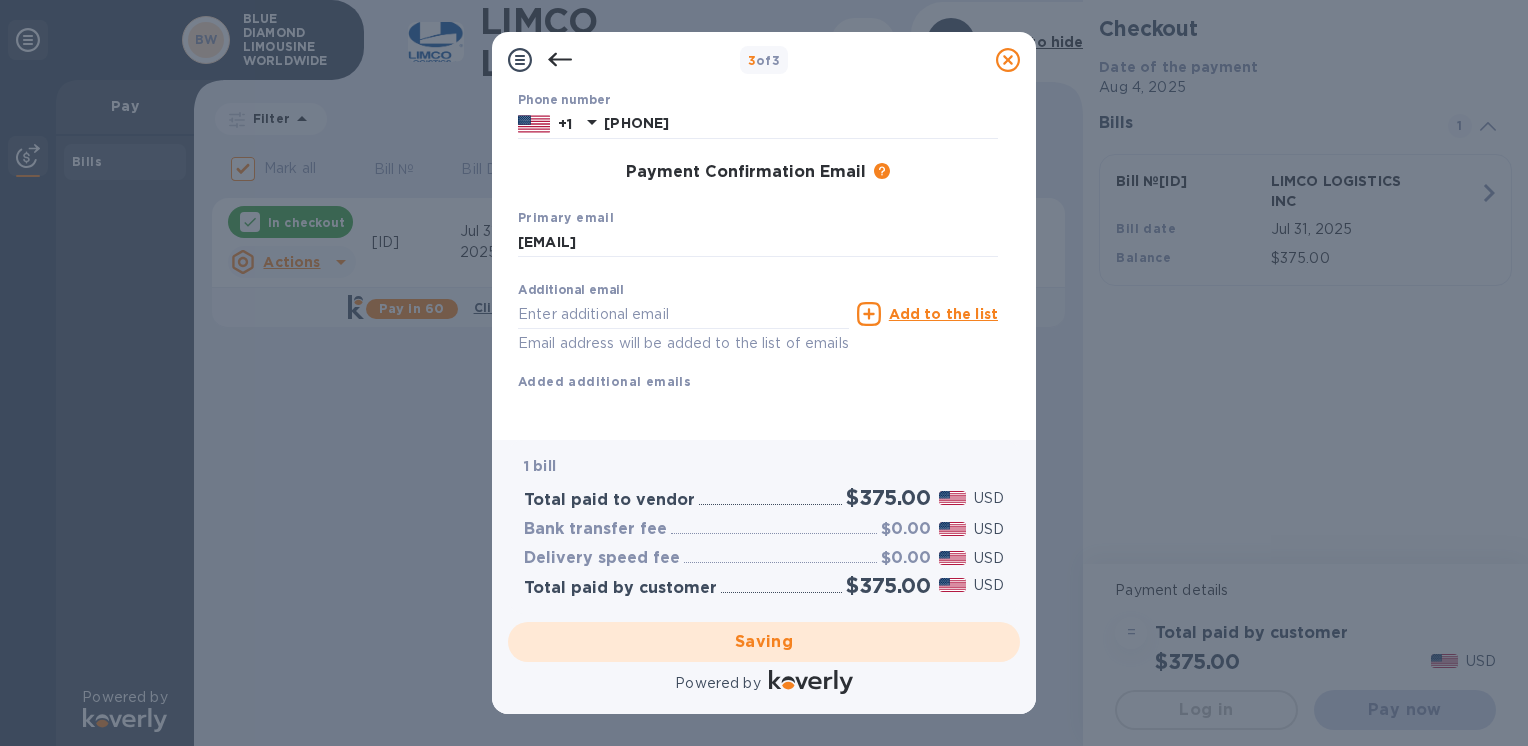 checkbox on "false" 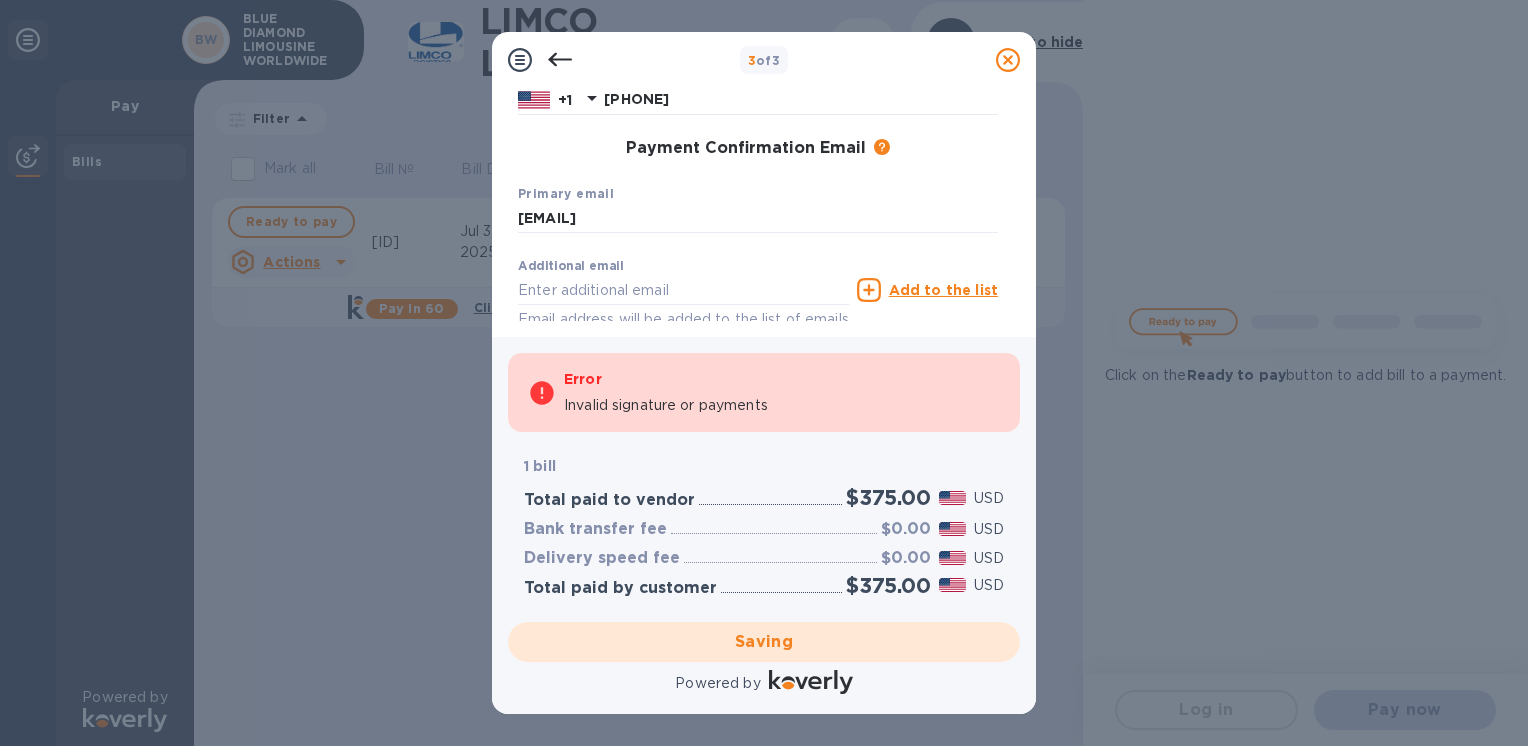 click on "3  of  3 Payment Contact Information First name [FIRST_NAME] Last name [LAST_NAME] Phone number +1 [PHONE] Payment Confirmation Email The added email addresses will be used to send the payment confirmation. Primary email [EMAIL] Additional email Email address will be added to the list of emails Add to the list Added additional emails Saving Error Invalid signature or payments 1 bill Total paid to vendor [PRICE] USD Bank transfer fee [PRICE] USD Delivery speed fee [PRICE] USD Total paid by customer [PRICE] USD Saving Powered by" at bounding box center (764, 373) 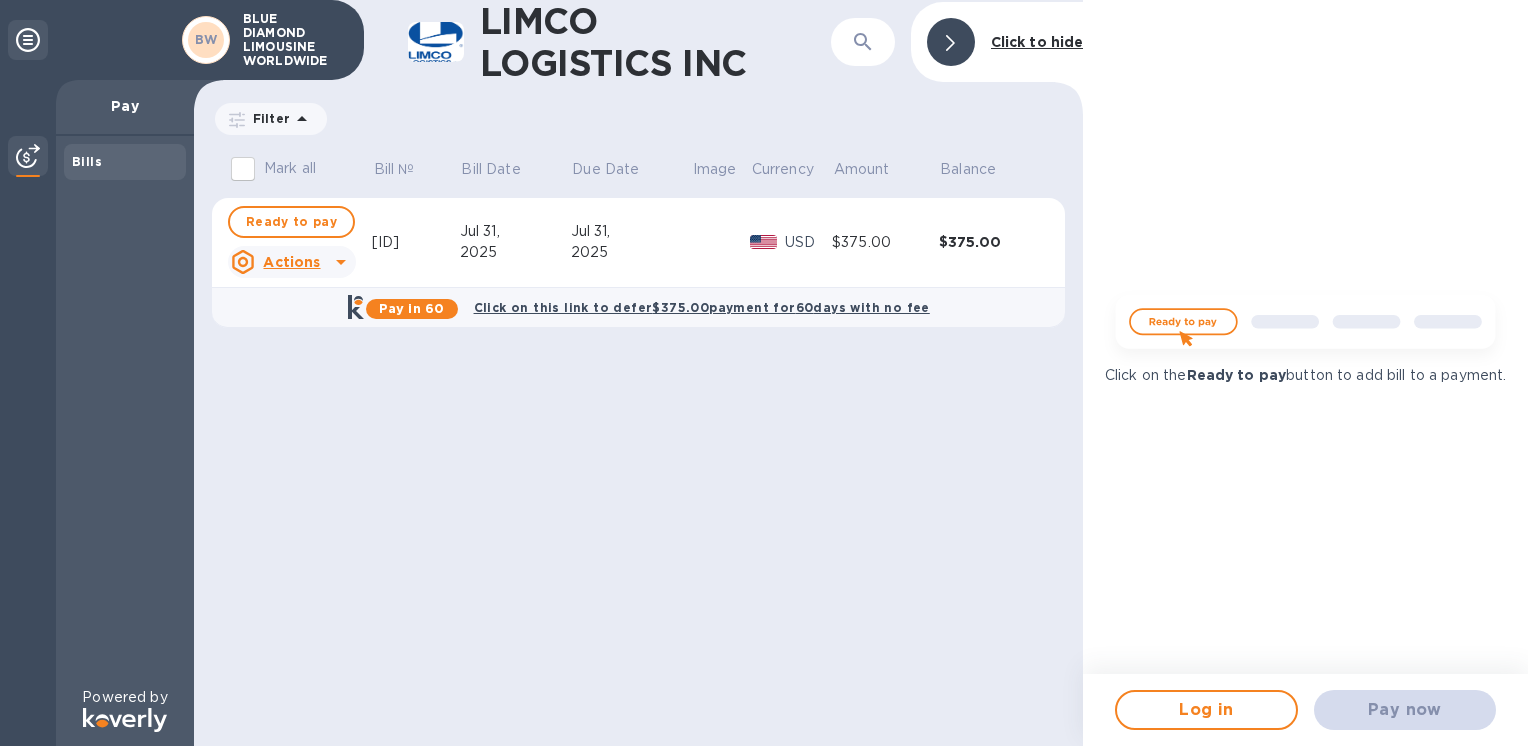 click on "LIMCO LOGISTICS INC ​ Click to hide Filter Amount   Mark all Bill № Bill Date Due Date Image Currency Amount Balance Ready to pay Actions IN-07148 [DATE] [DATE] USD [PRICE] [PRICE] Pay in 60 Click on this link to defer  [PRICE]  payment for  60  days with no fee" at bounding box center [638, 373] 